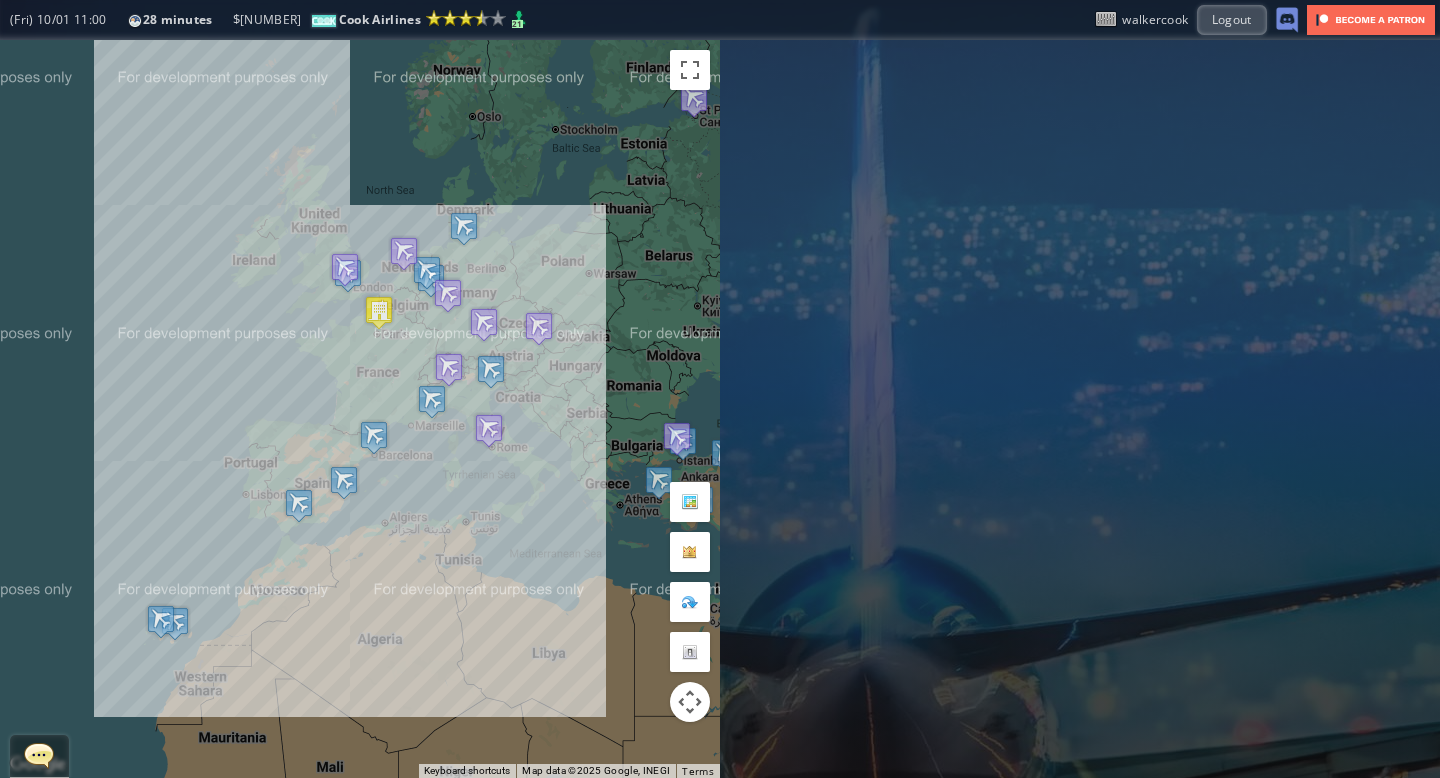 scroll, scrollTop: 0, scrollLeft: 0, axis: both 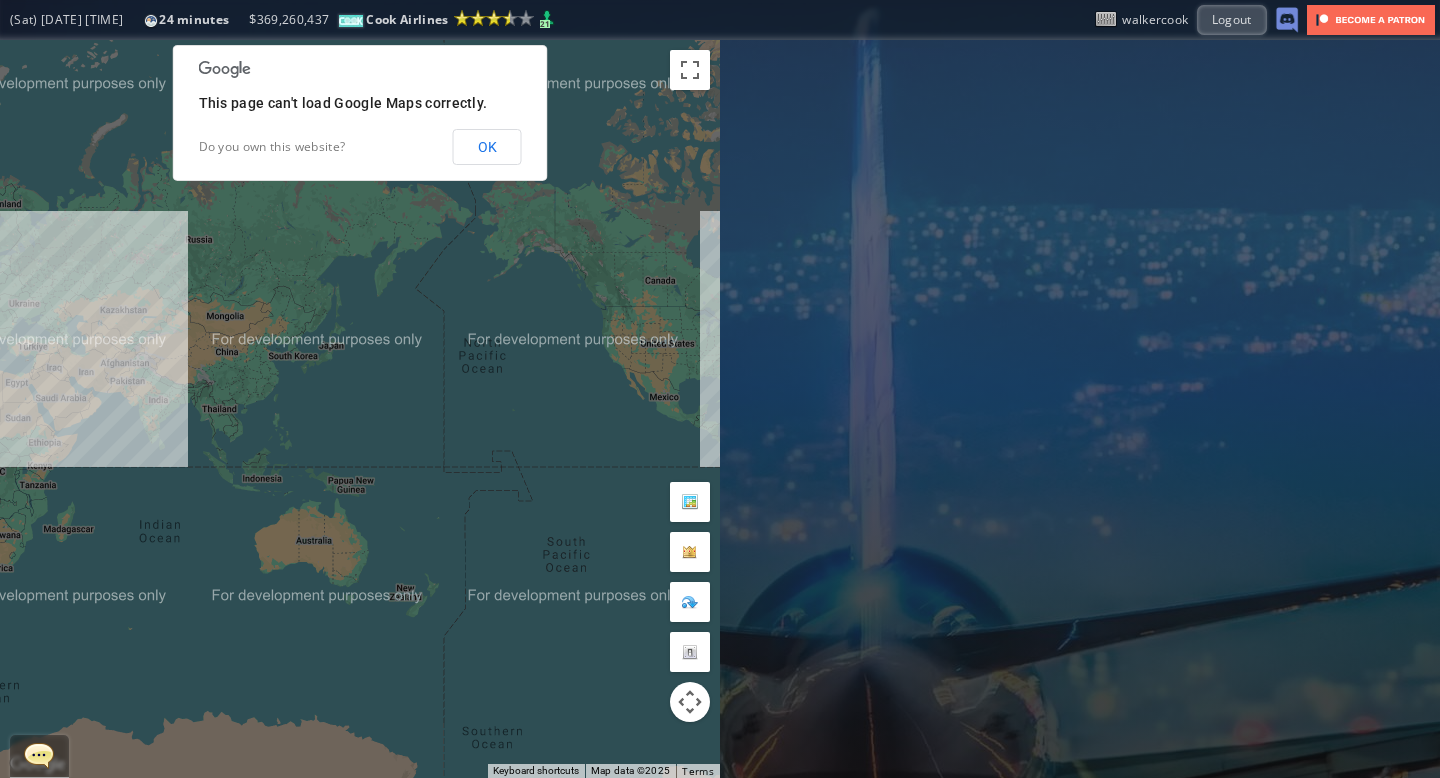 click on "OK" at bounding box center [487, 147] 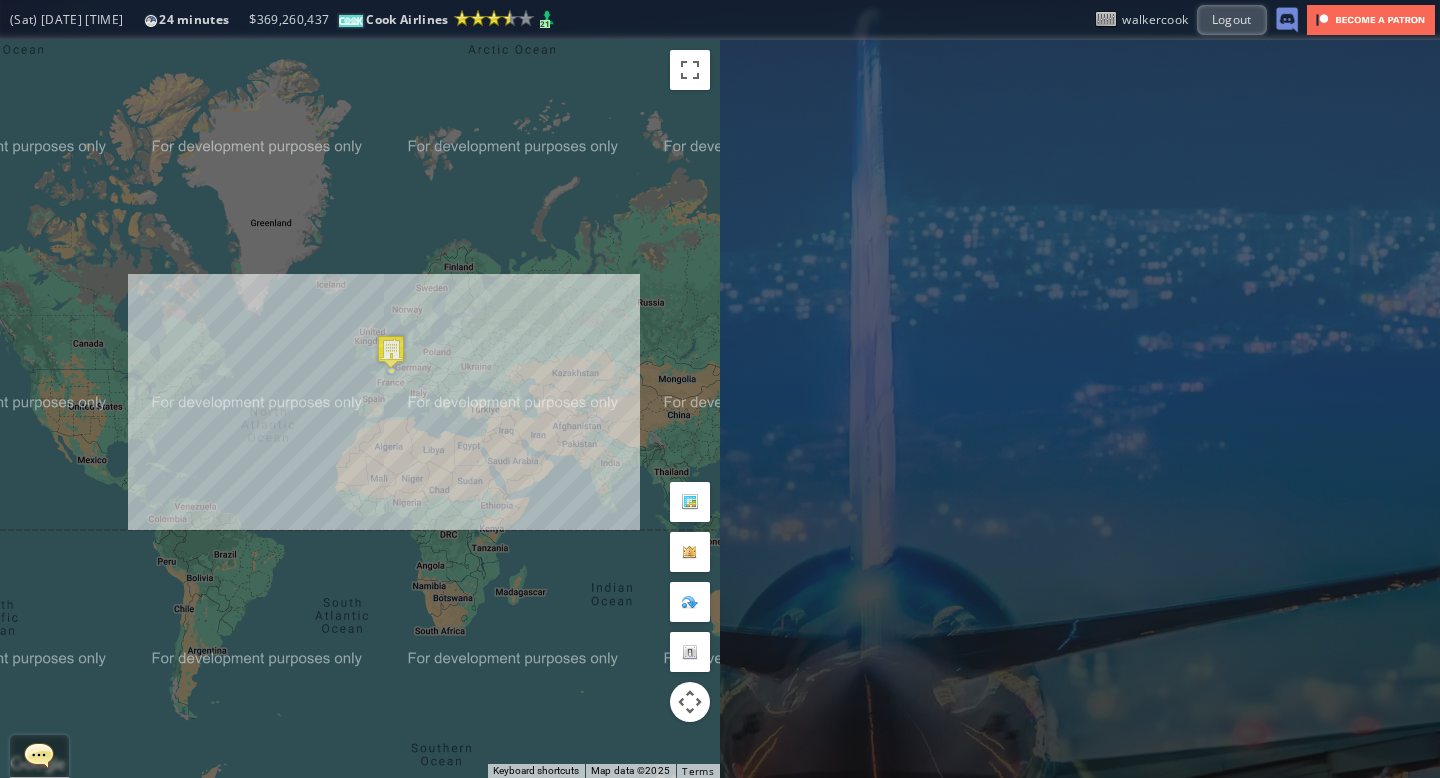 drag, startPoint x: 201, startPoint y: 274, endPoint x: 652, endPoint y: 338, distance: 455.51837 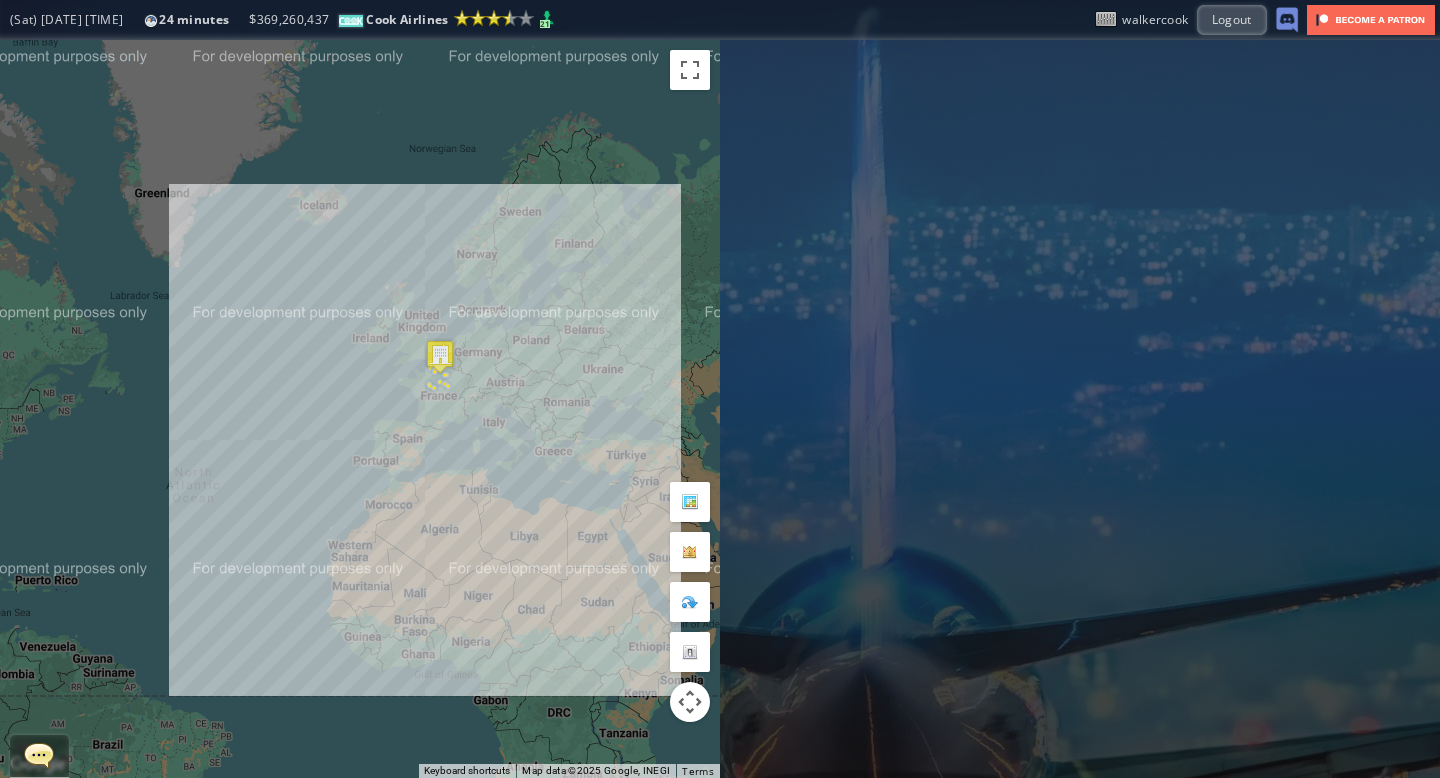 drag, startPoint x: 288, startPoint y: 255, endPoint x: 485, endPoint y: 253, distance: 197.01015 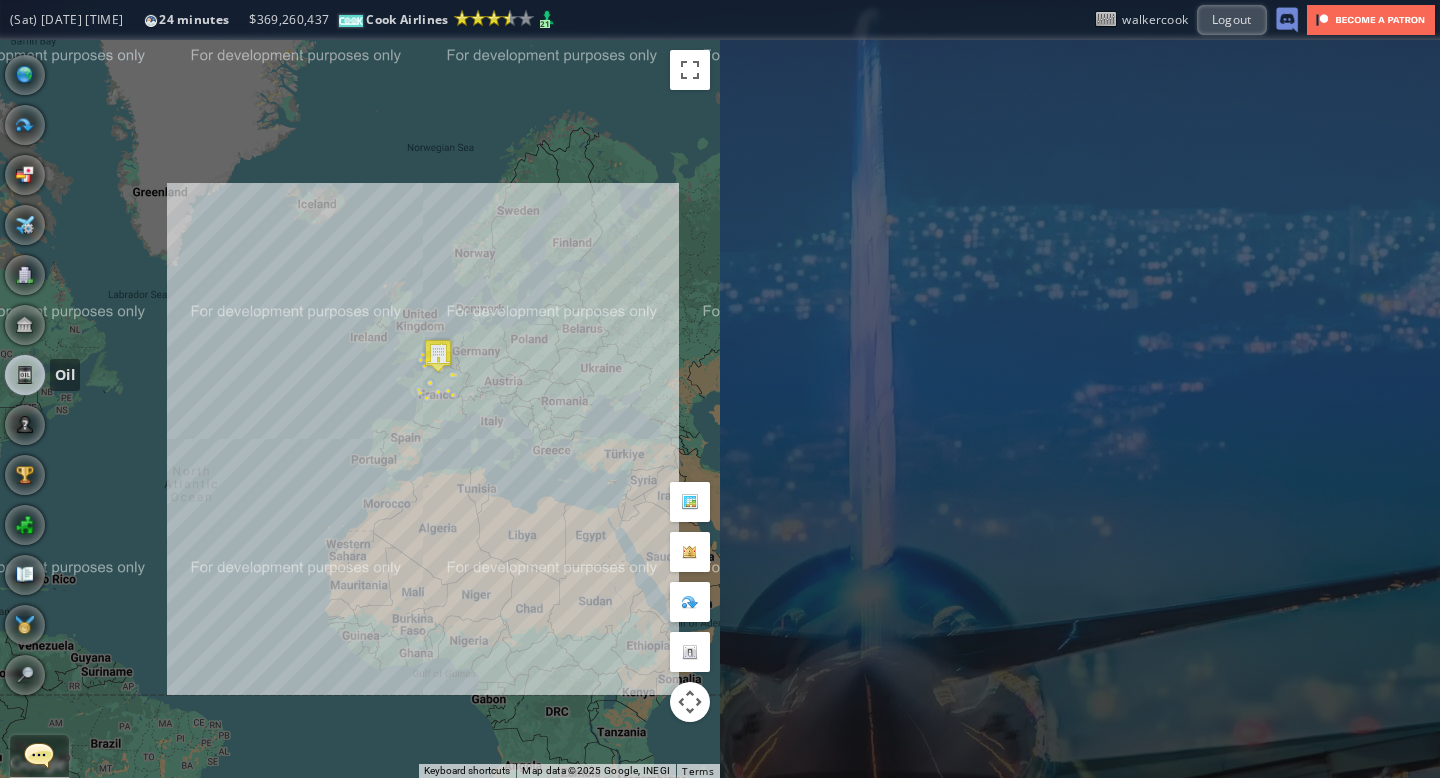 click at bounding box center (25, 375) 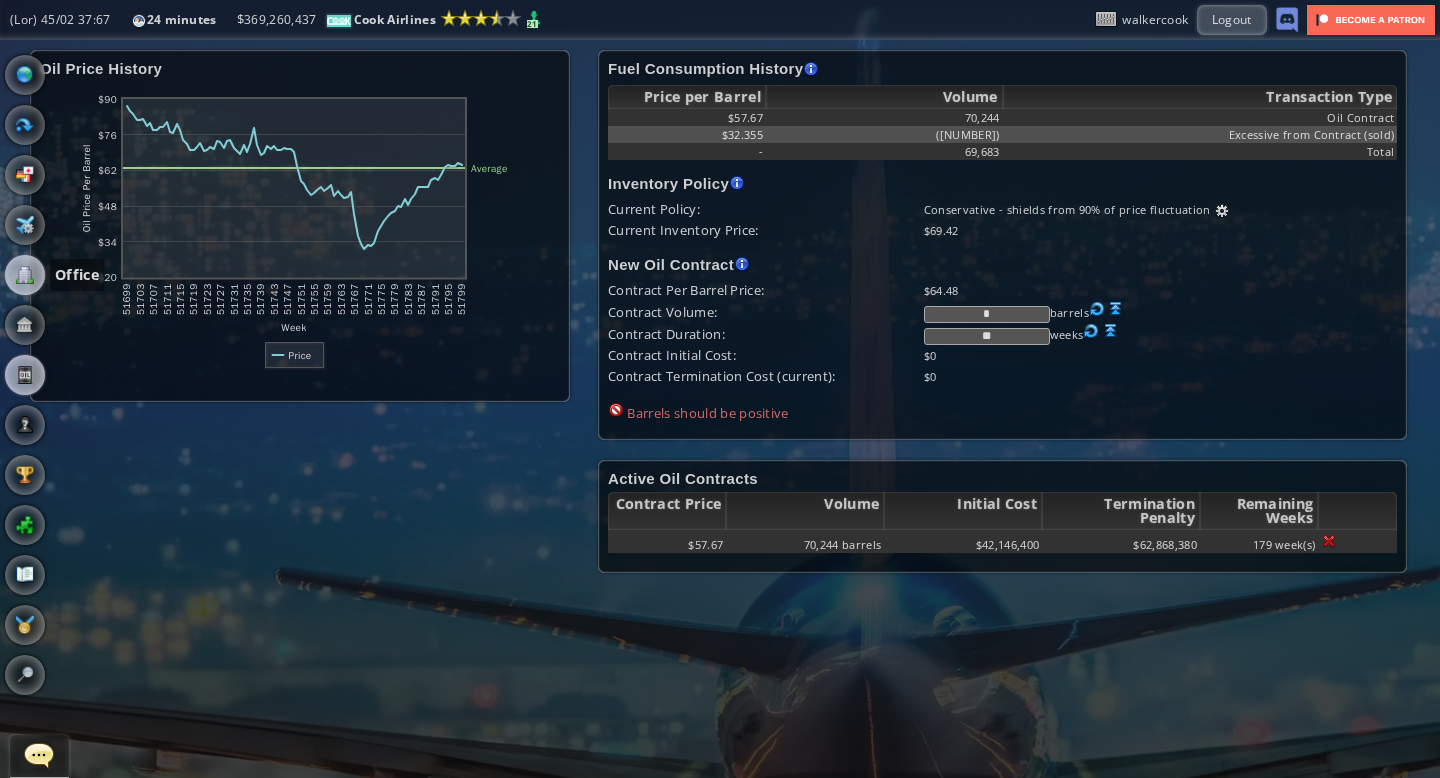 click at bounding box center (25, 275) 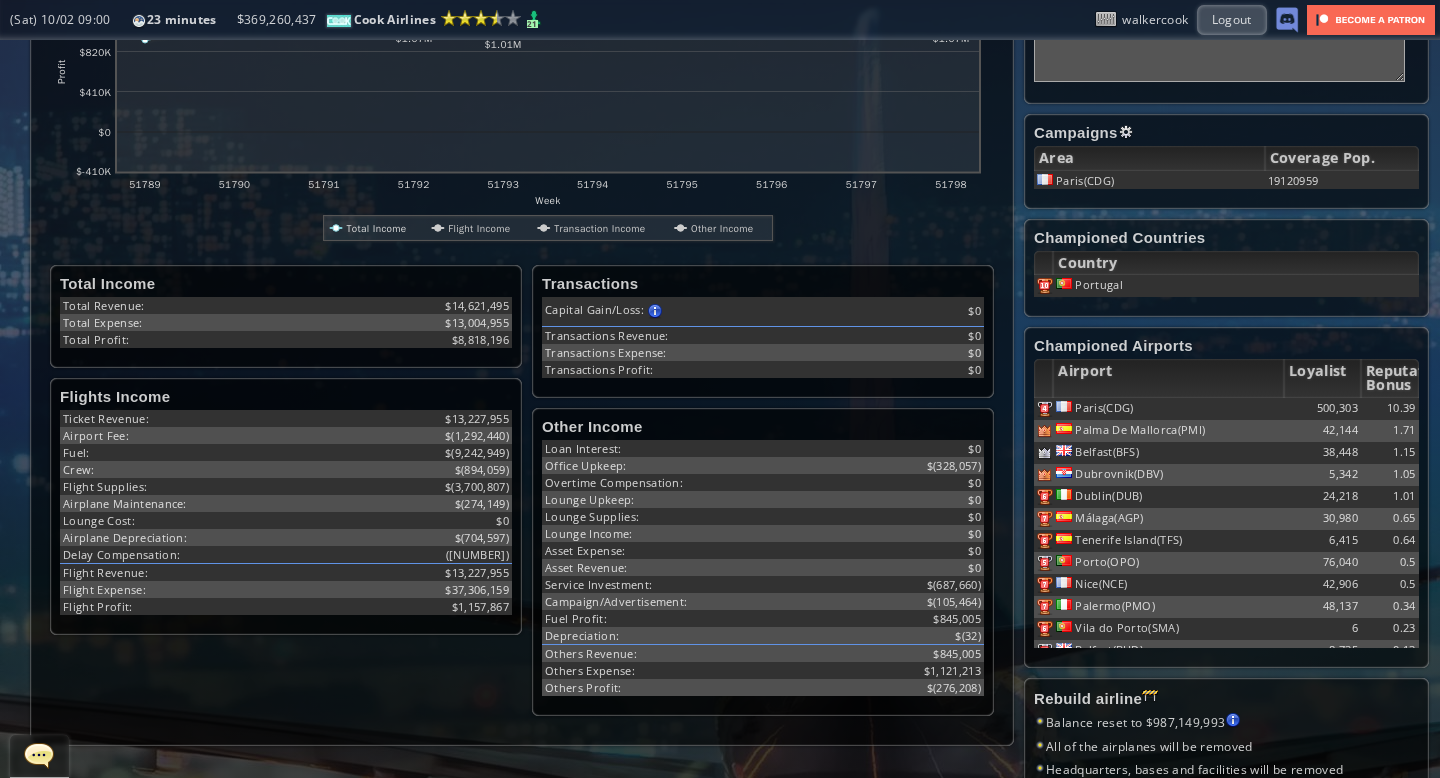 scroll, scrollTop: 0, scrollLeft: 0, axis: both 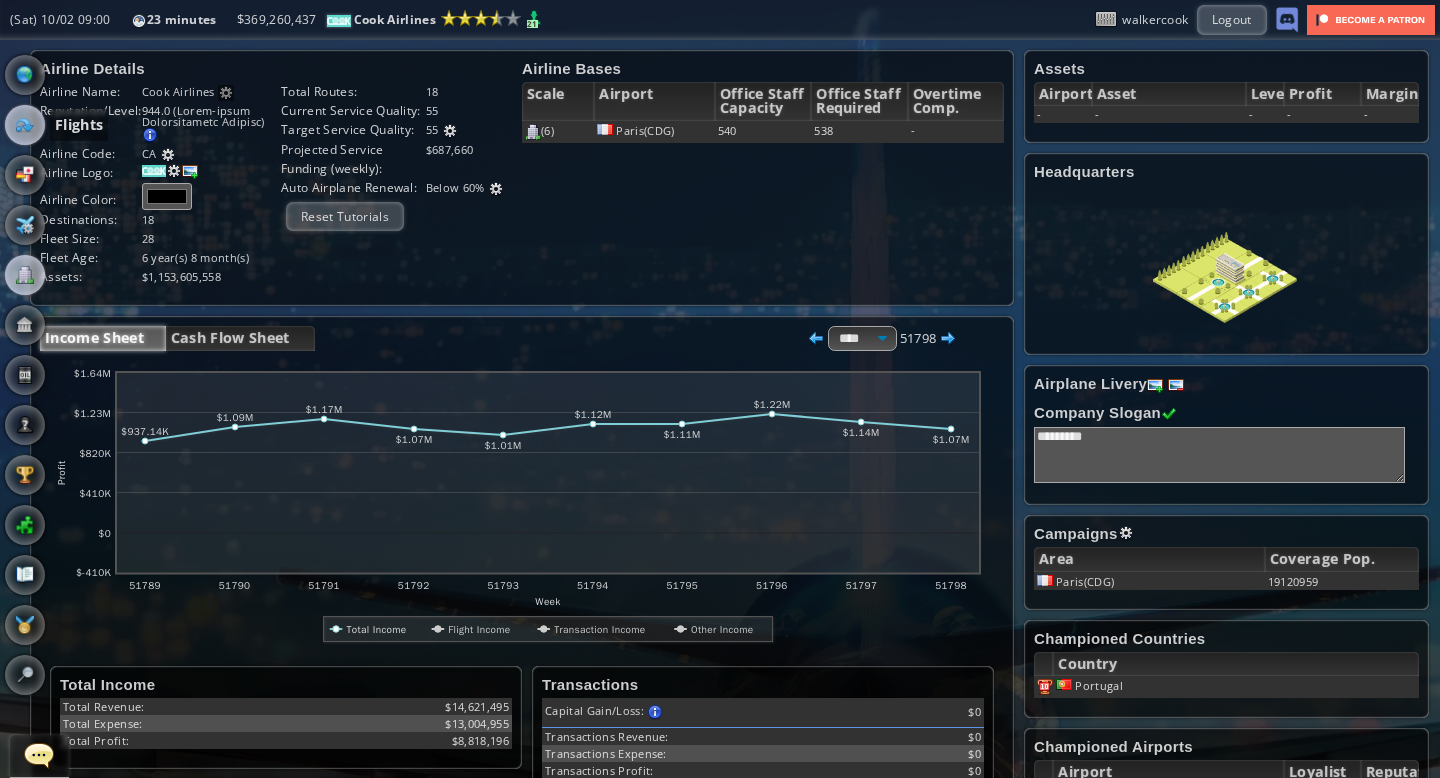 click at bounding box center [25, 125] 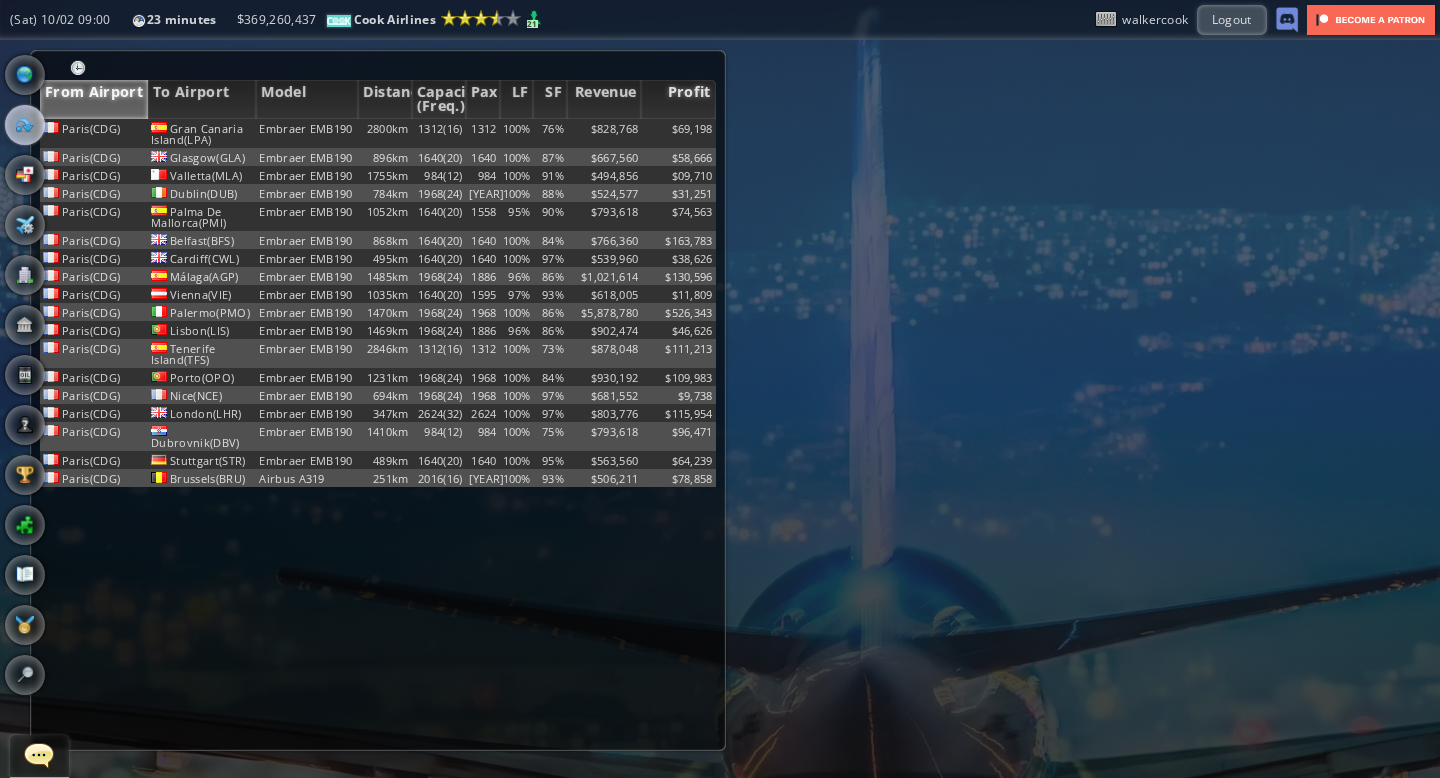 click on "Profit" at bounding box center [678, 99] 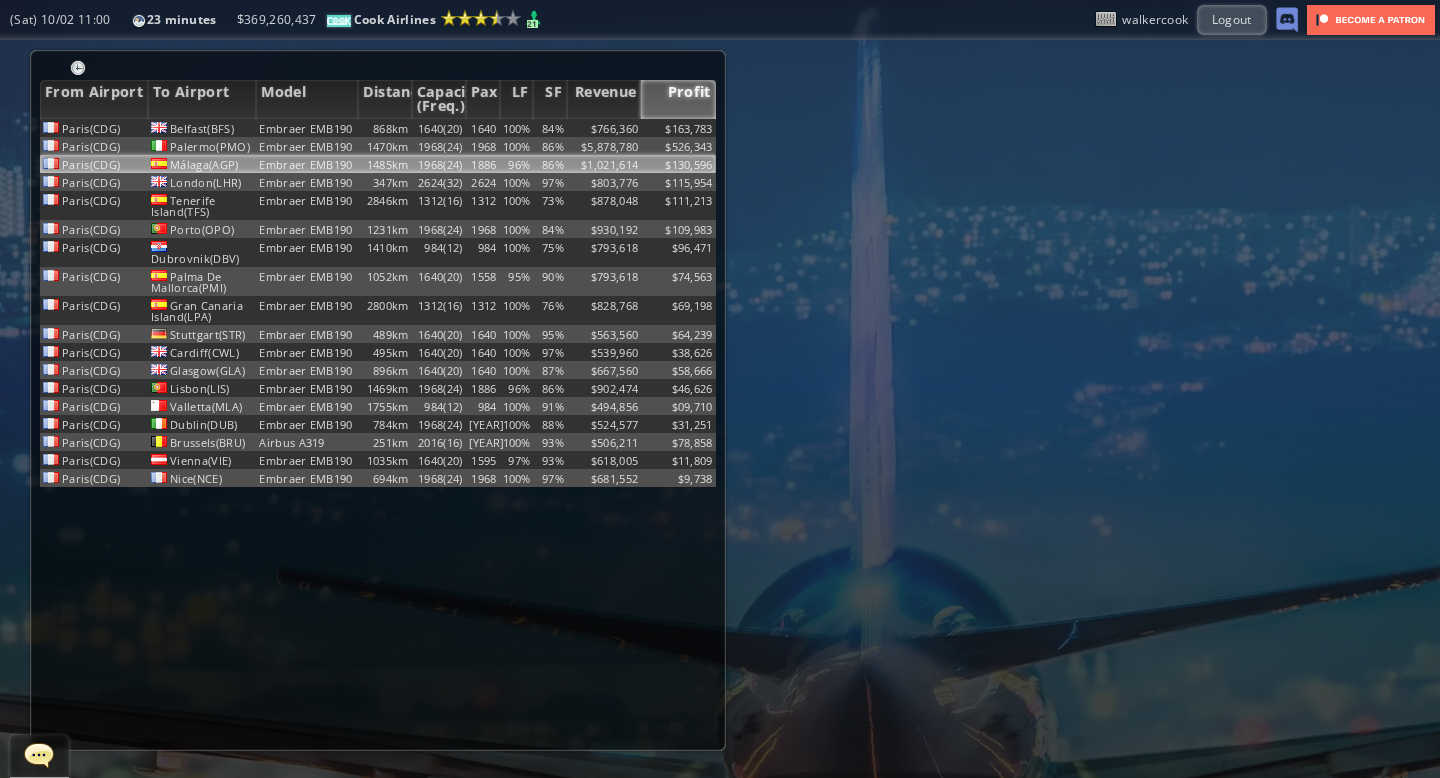 click on "$1,021,614" at bounding box center [604, 128] 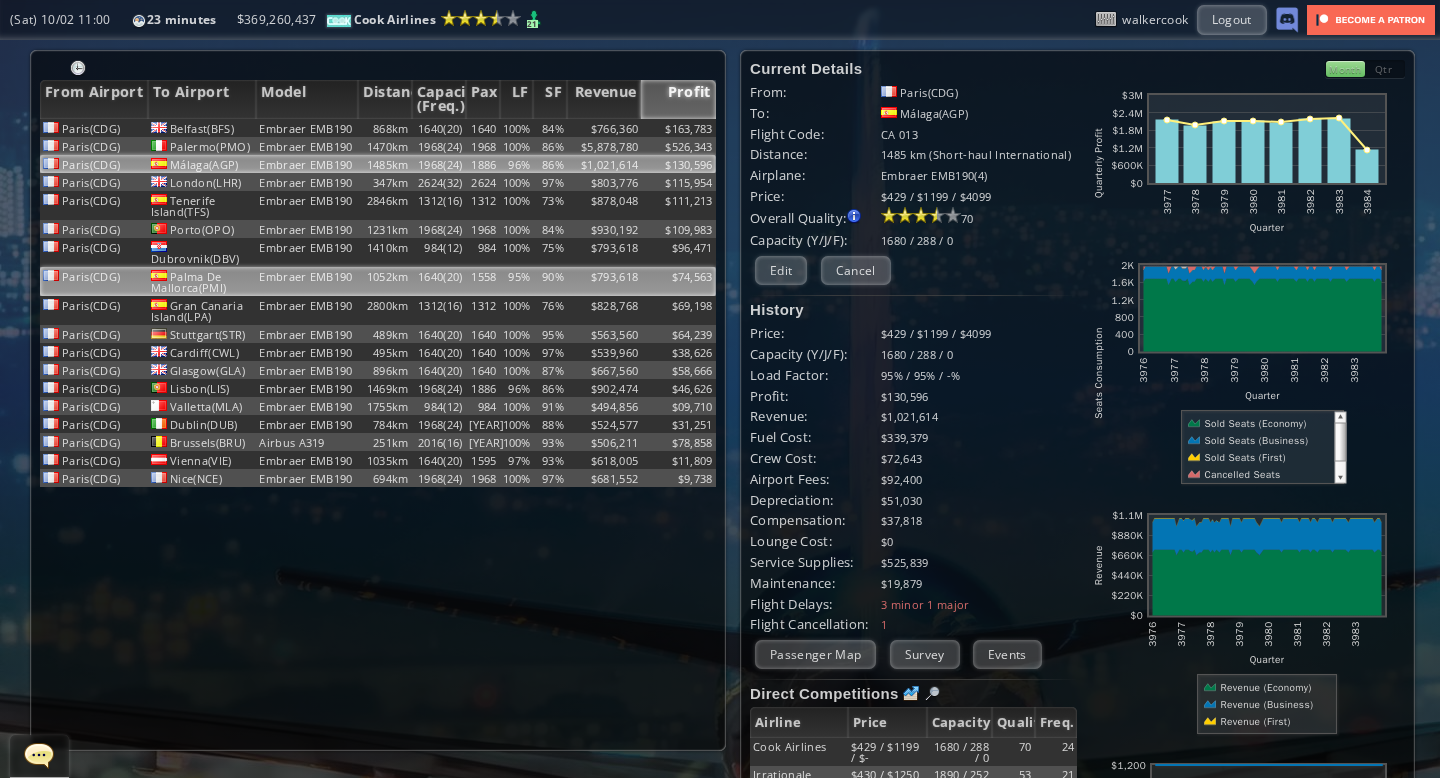click on "95%" at bounding box center (517, 128) 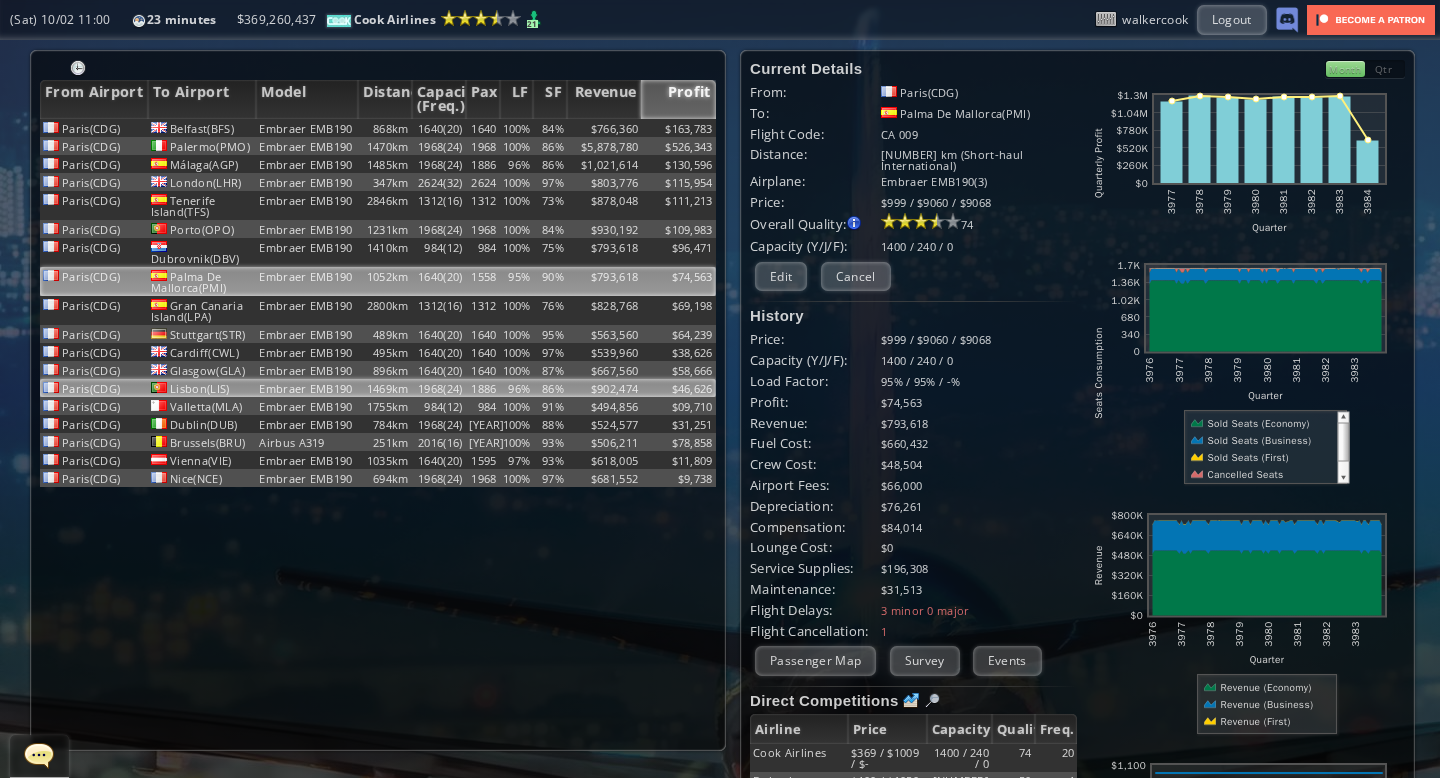 click on "96%" at bounding box center (517, 128) 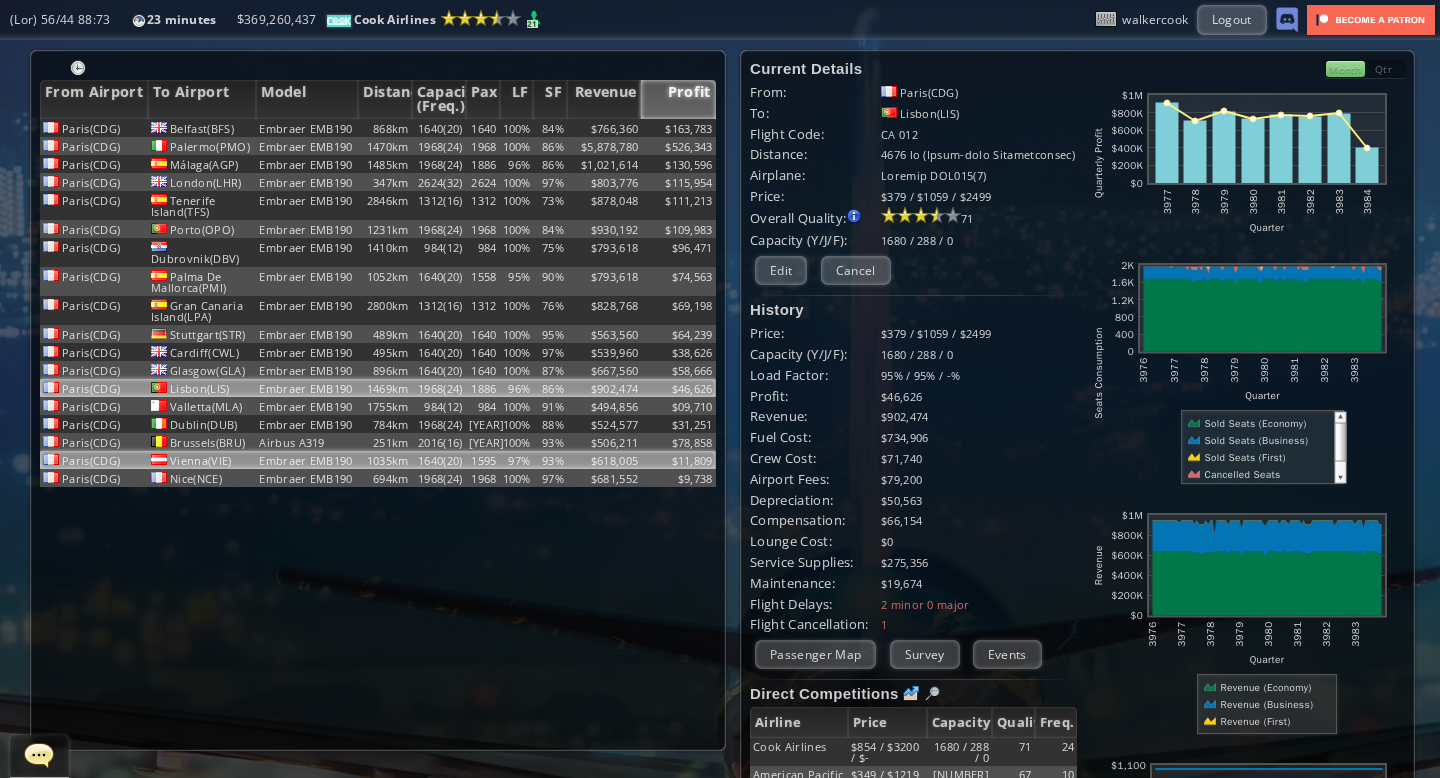 click on "97%" at bounding box center [517, 128] 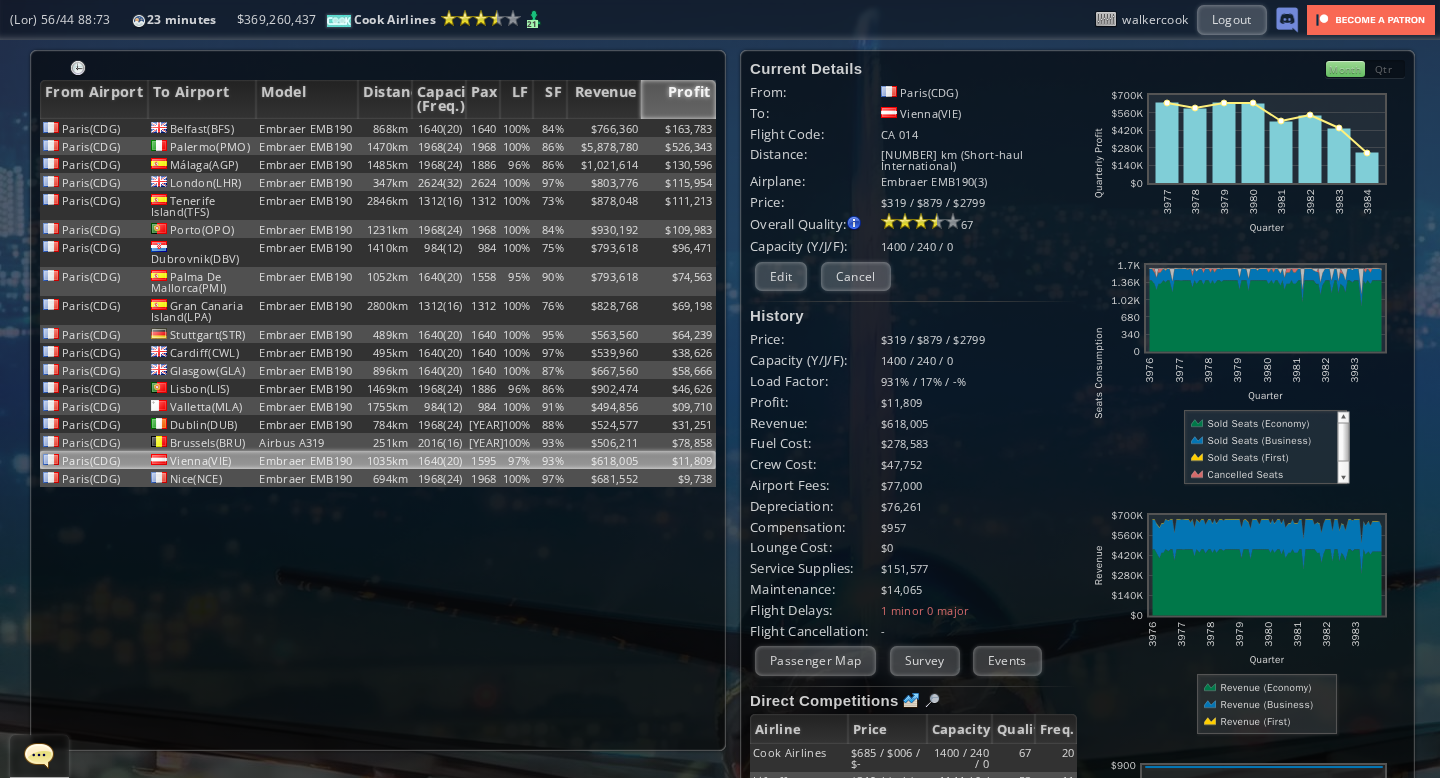 click on "Month" at bounding box center [1345, 69] 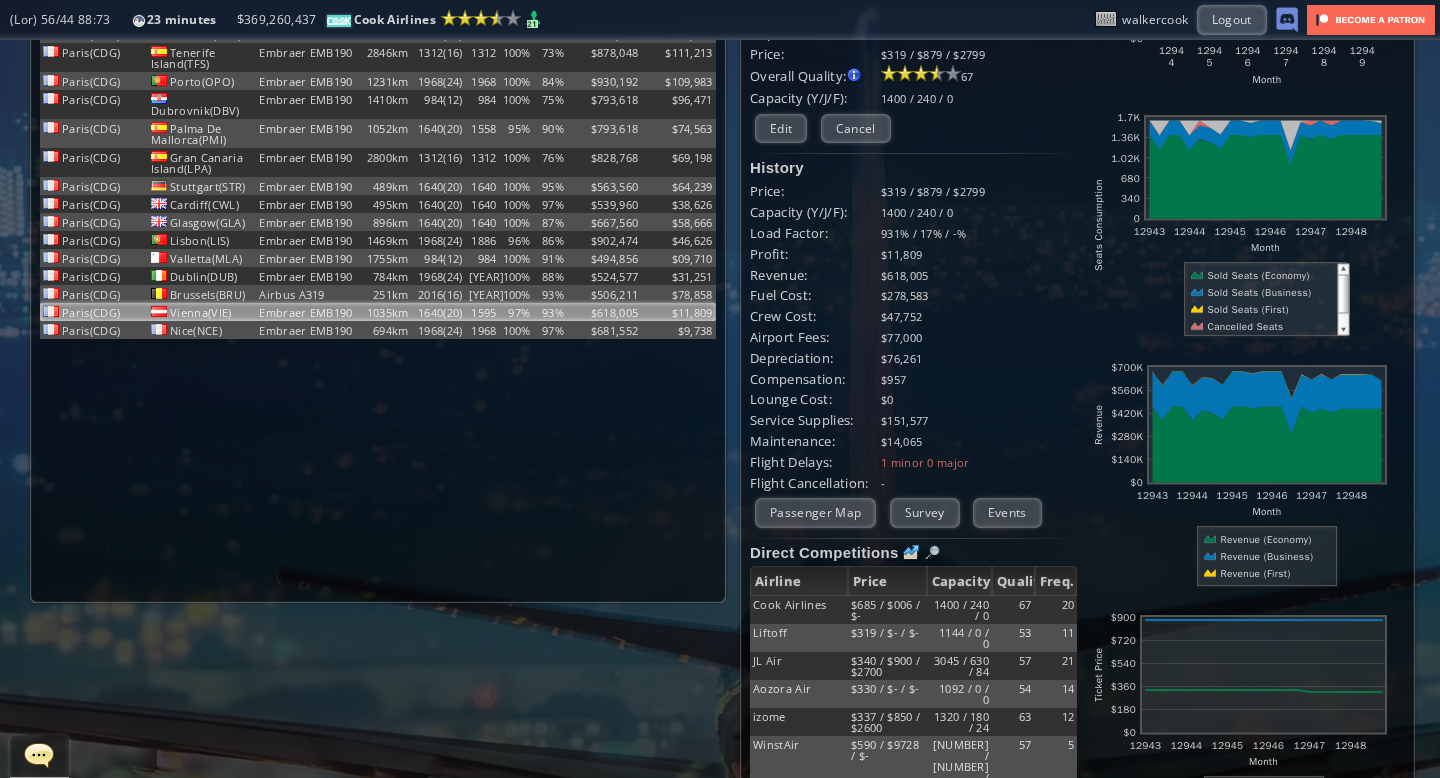 scroll, scrollTop: 0, scrollLeft: 0, axis: both 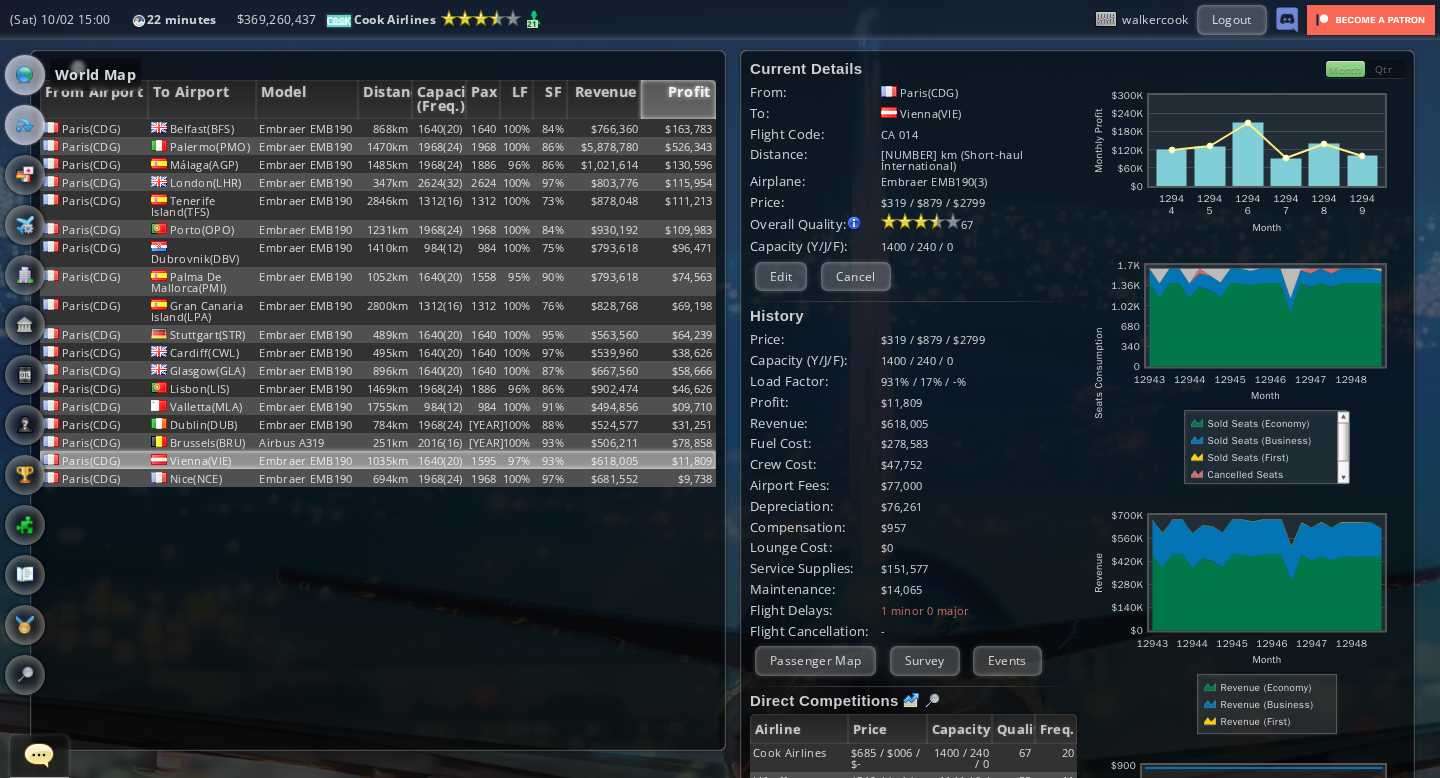 click at bounding box center (25, 75) 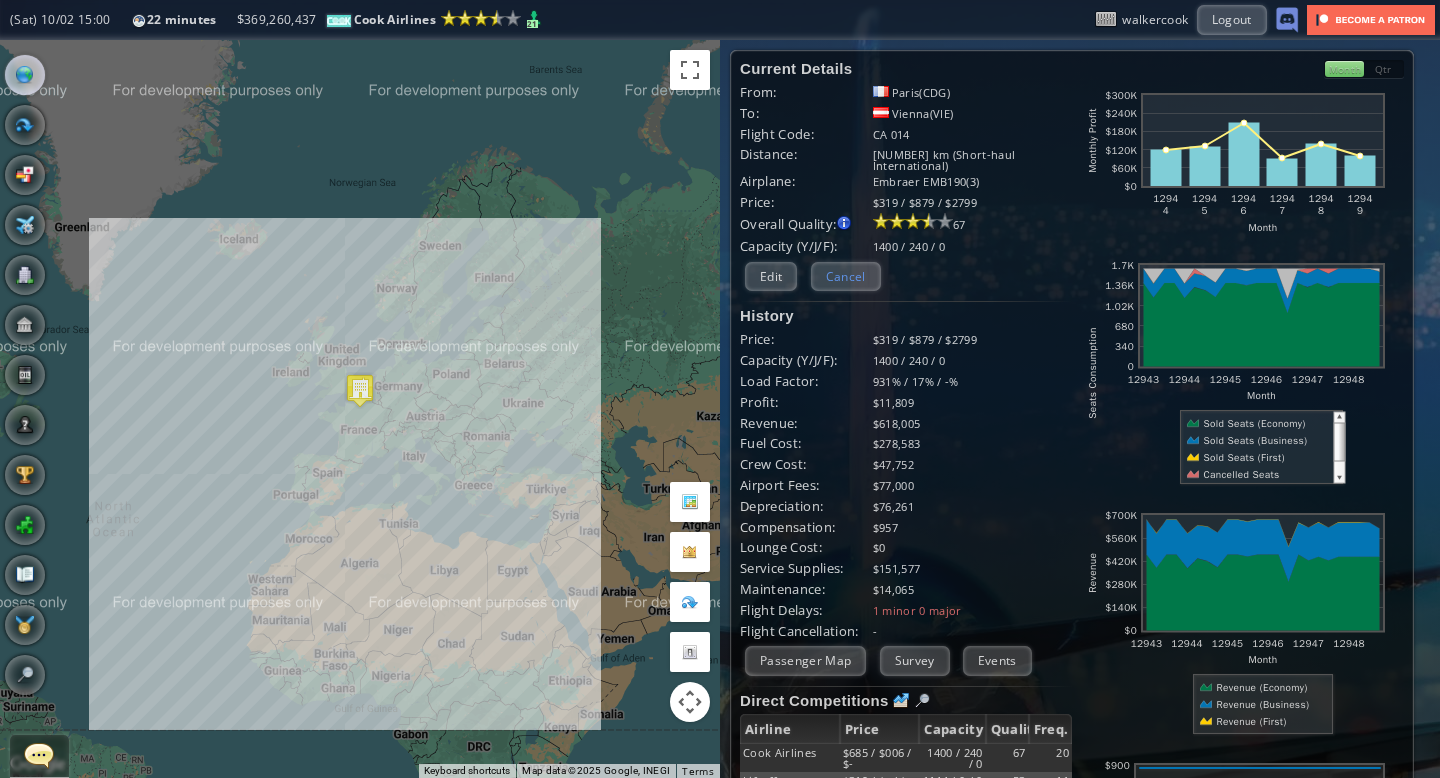 click on "Cancel" at bounding box center (846, 276) 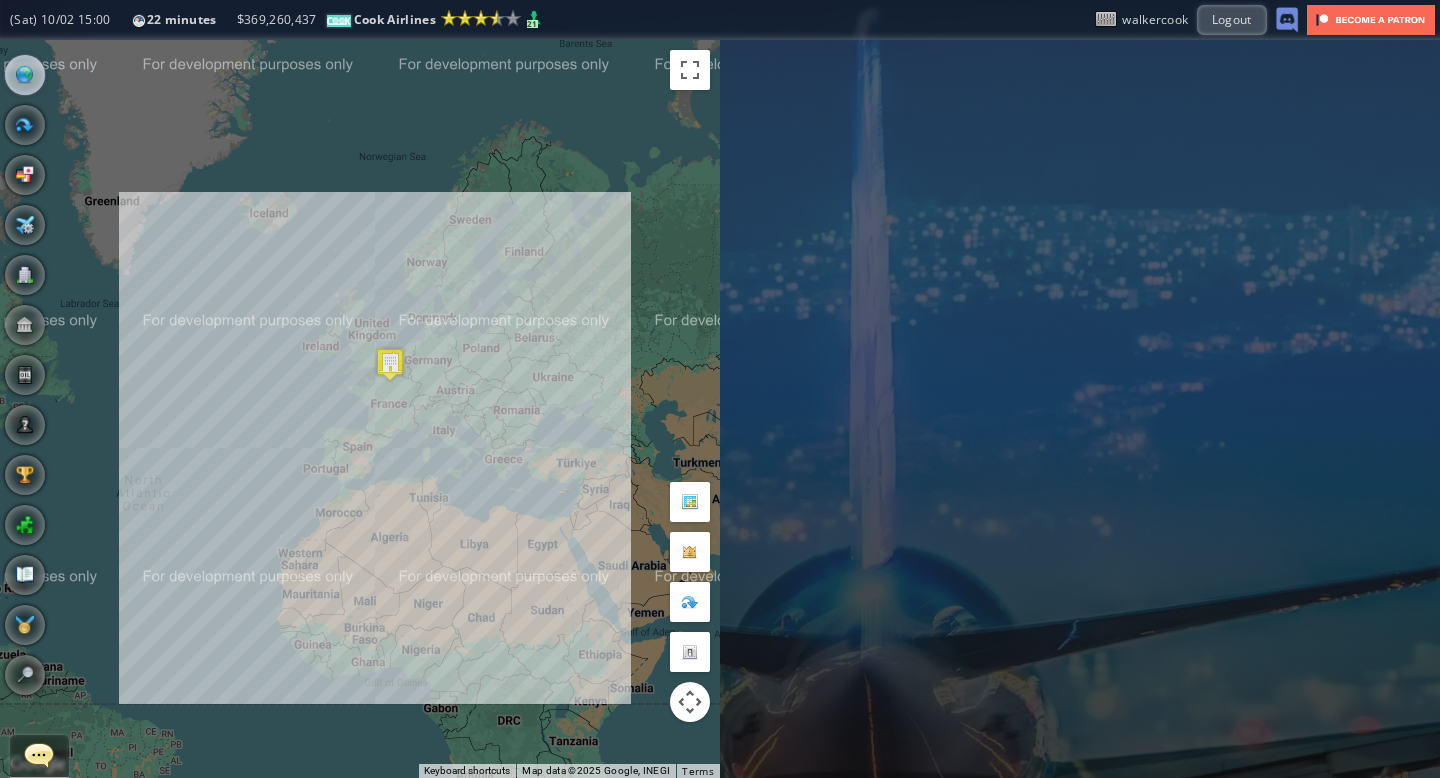 drag, startPoint x: 424, startPoint y: 288, endPoint x: 464, endPoint y: 255, distance: 51.855568 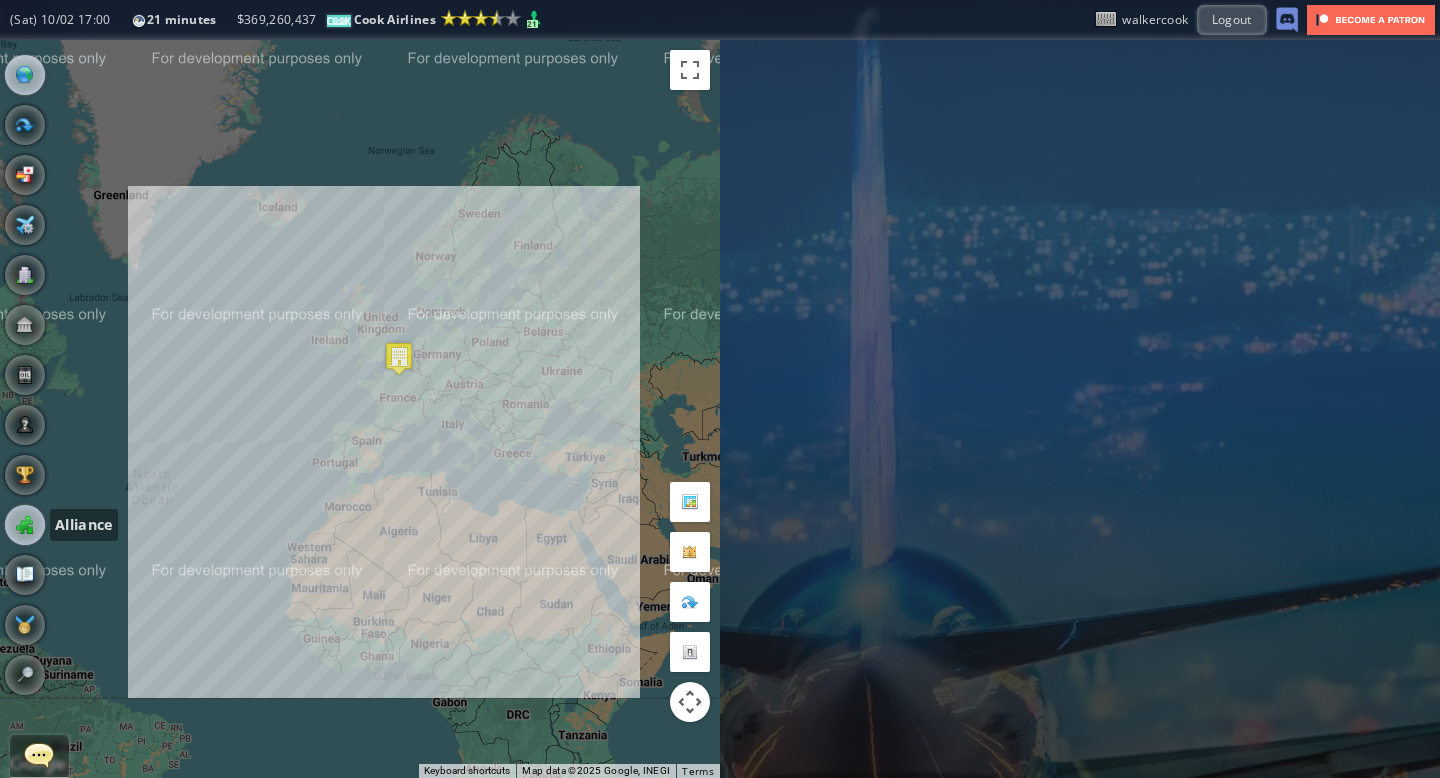 click at bounding box center (25, 525) 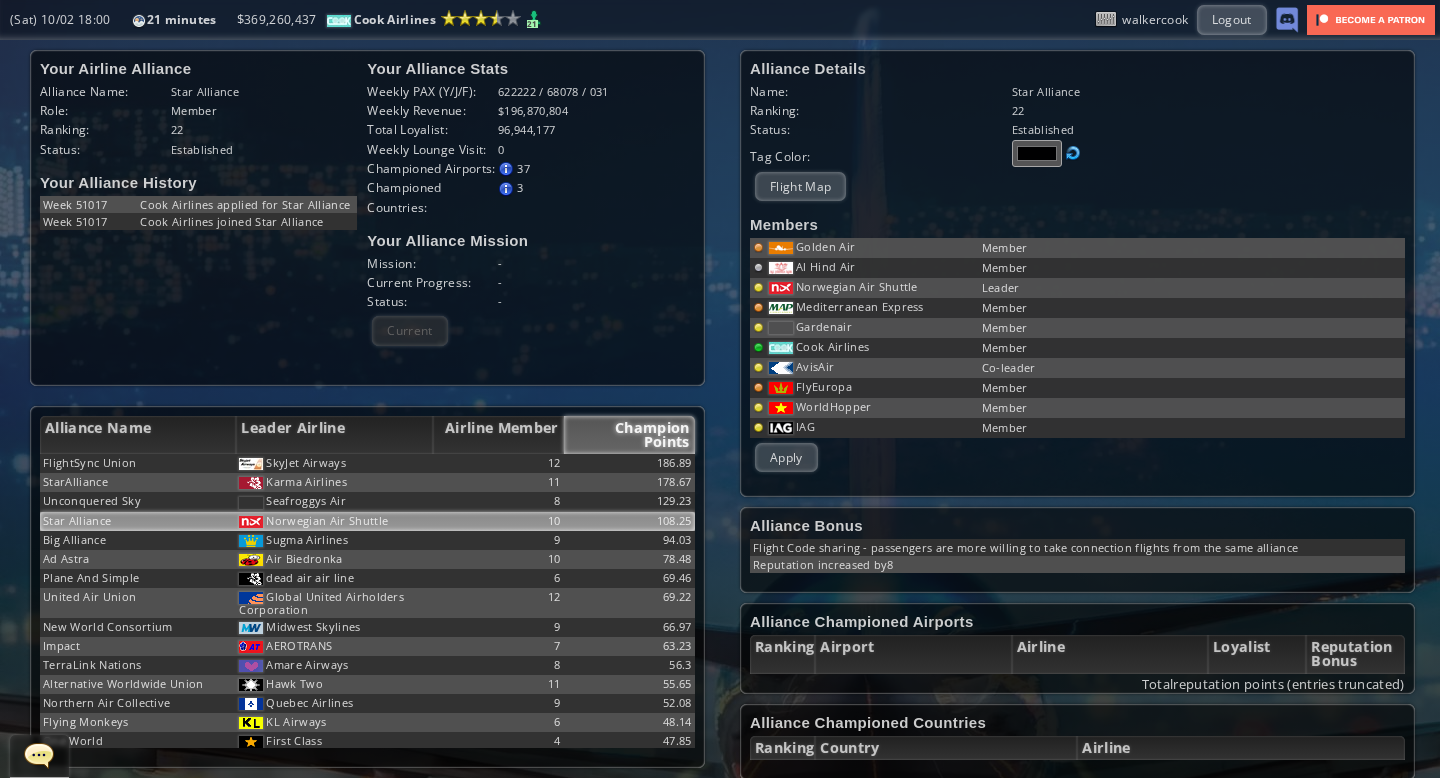 scroll, scrollTop: 400, scrollLeft: 0, axis: vertical 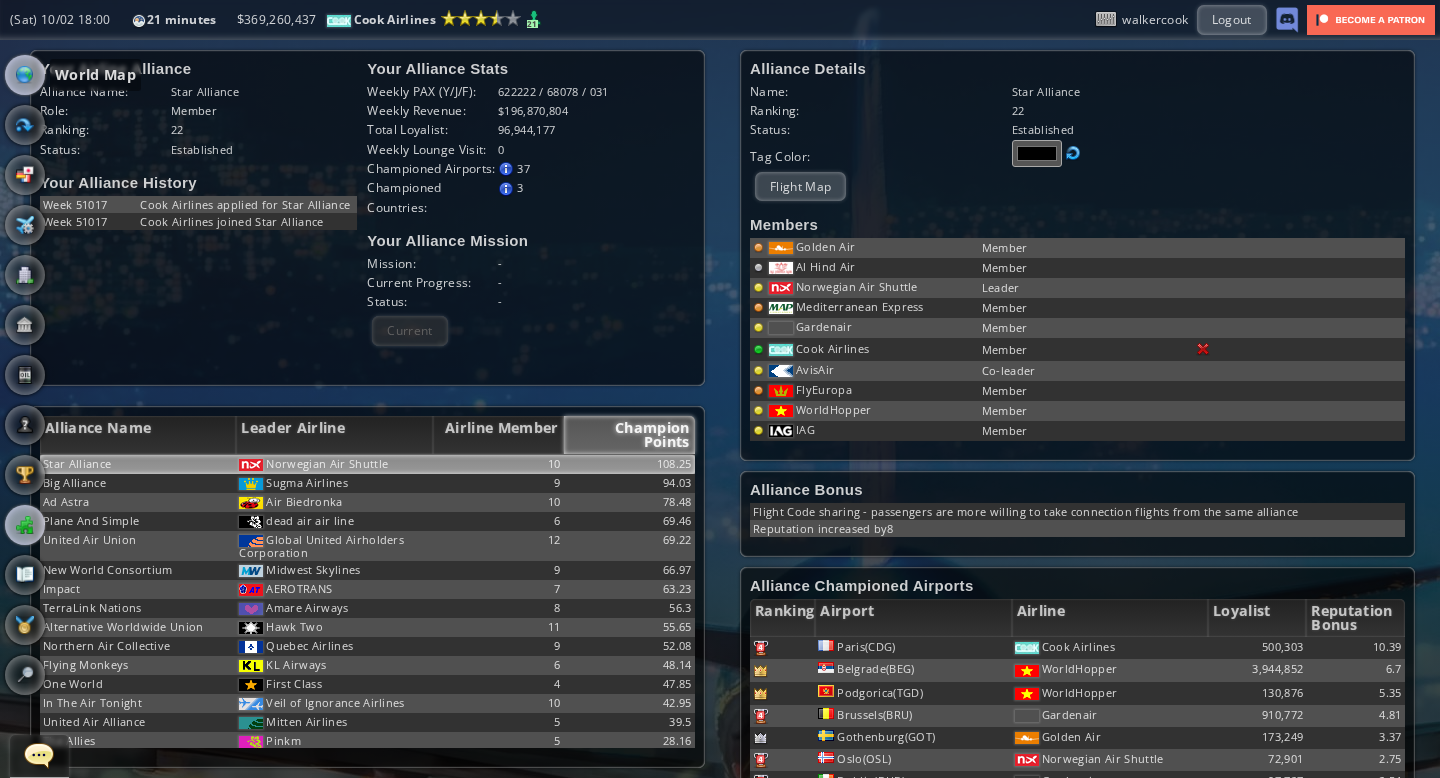 click at bounding box center [25, 75] 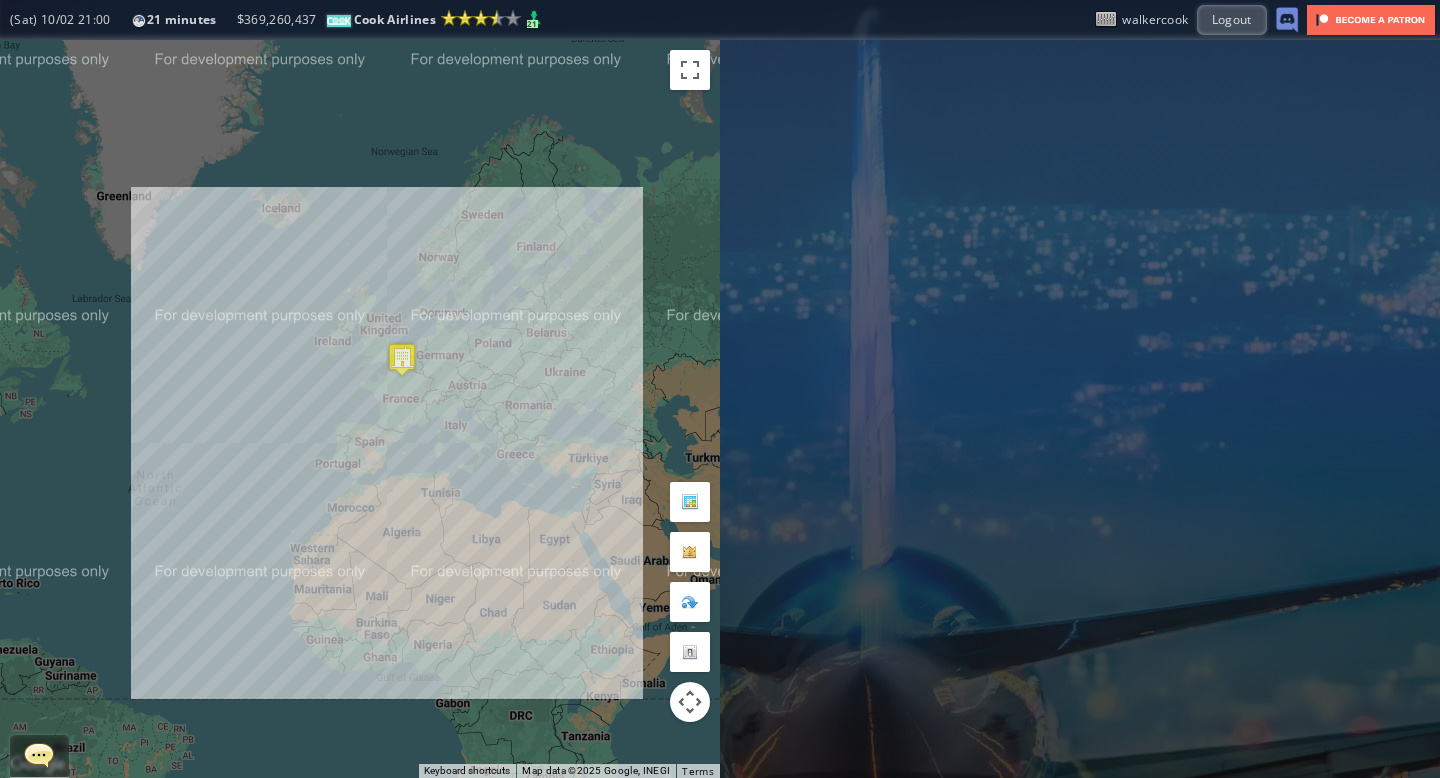 click on "To navigate, press the arrow keys." at bounding box center [360, 409] 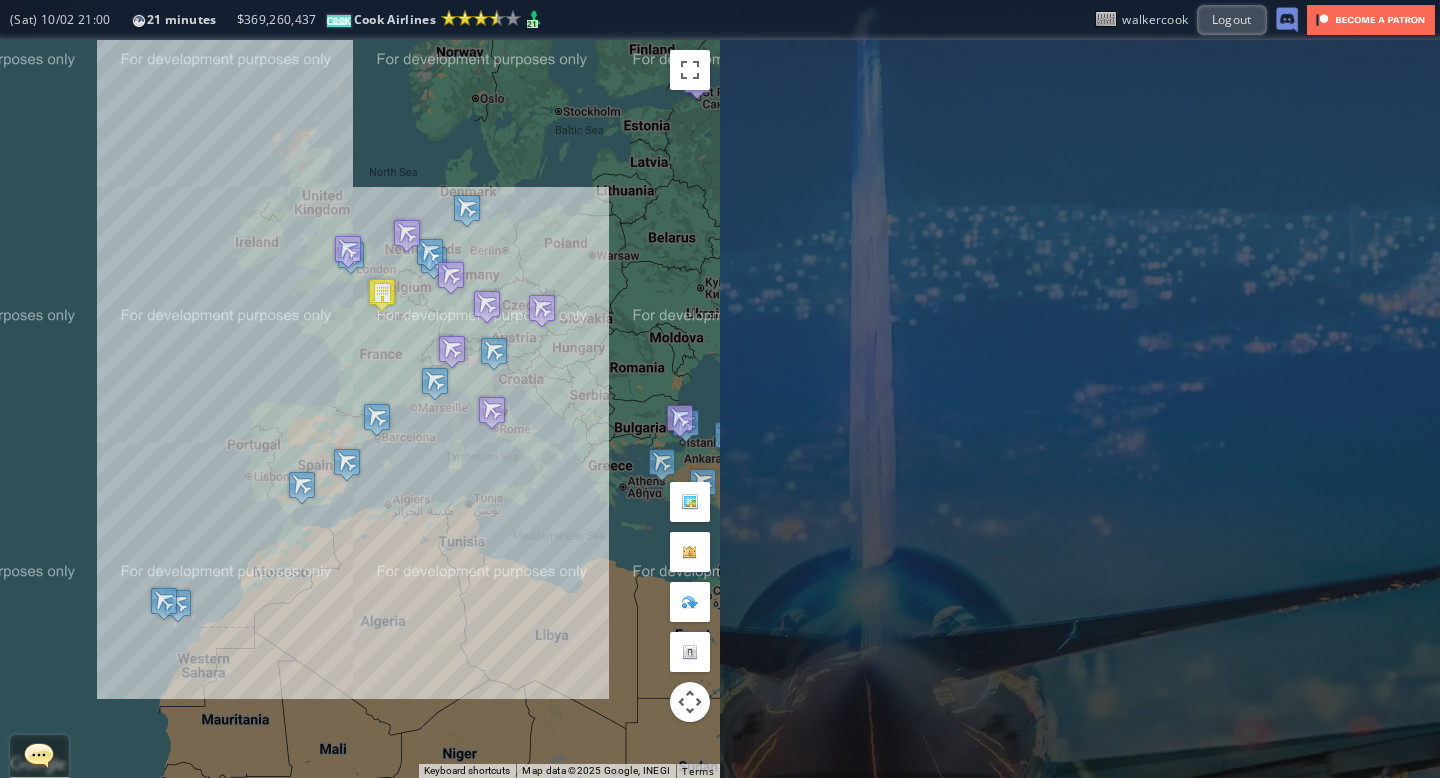 drag, startPoint x: 385, startPoint y: 427, endPoint x: 210, endPoint y: 289, distance: 222.86543 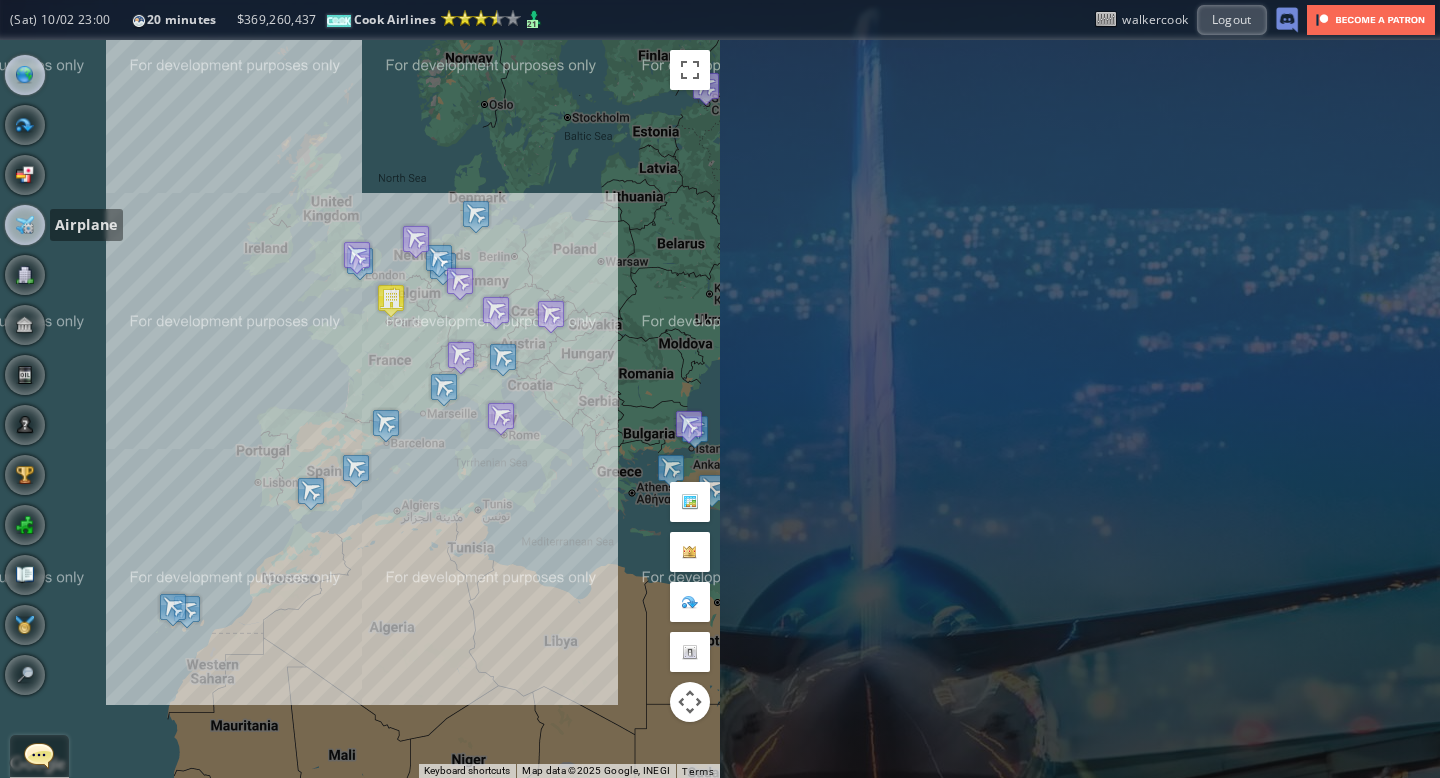 click at bounding box center [25, 225] 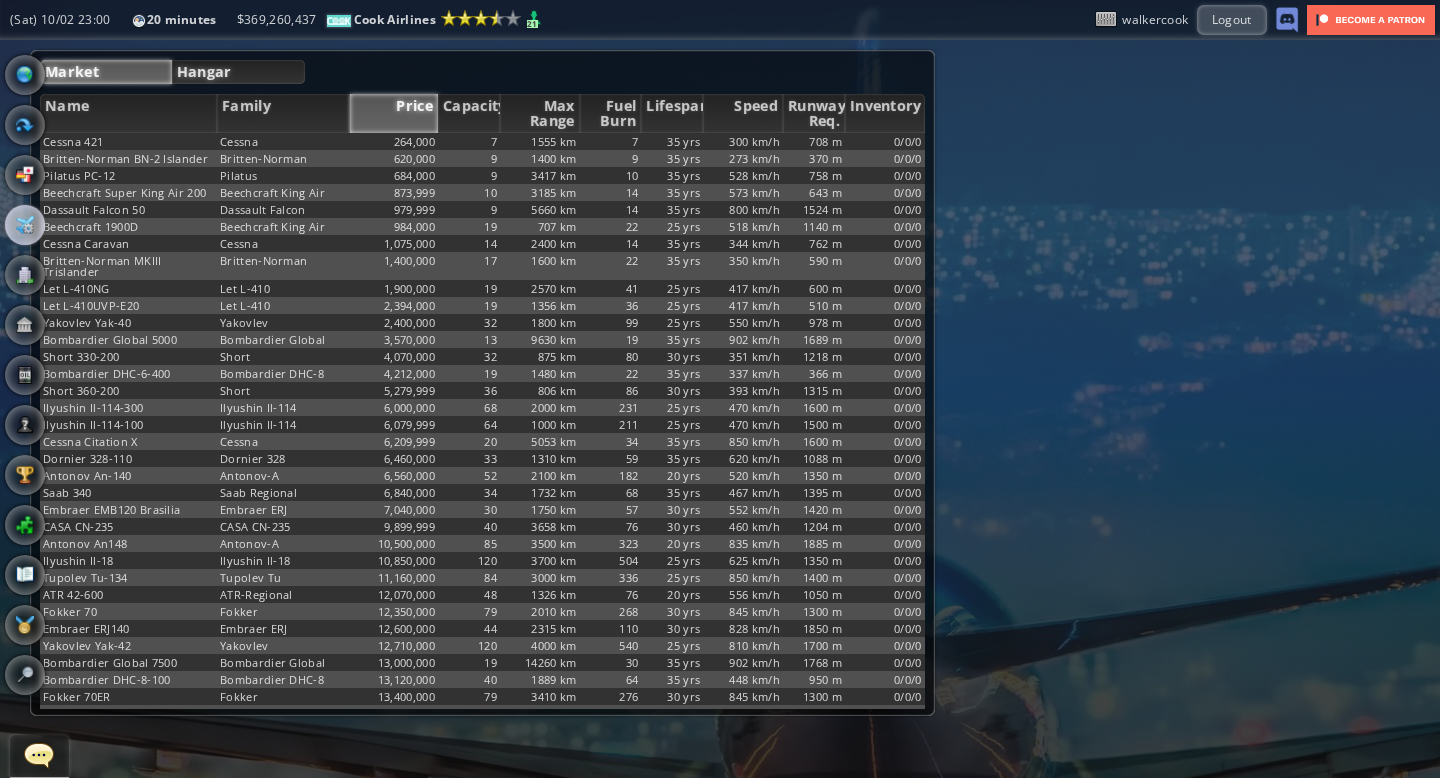 click on "Hangar" at bounding box center (239, 72) 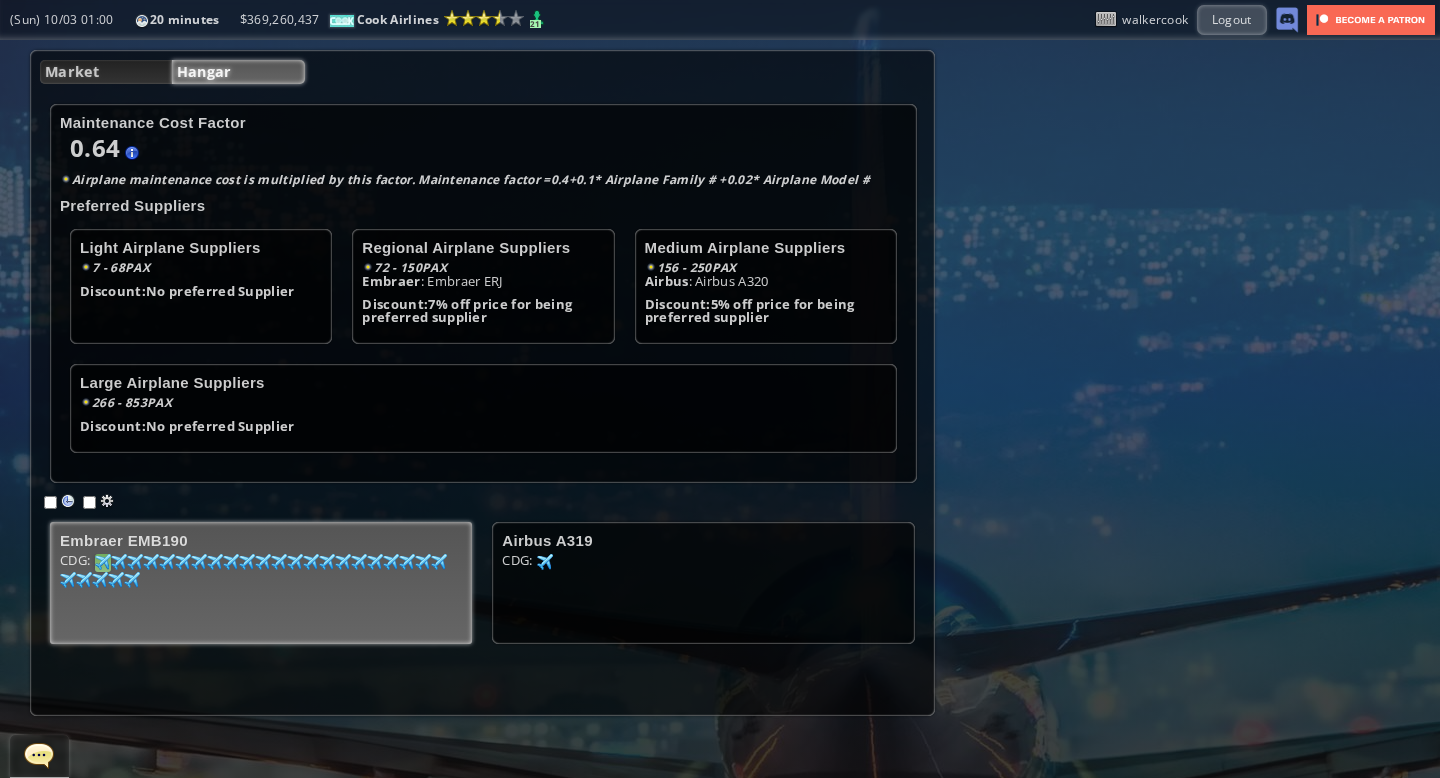 click at bounding box center (103, 562) 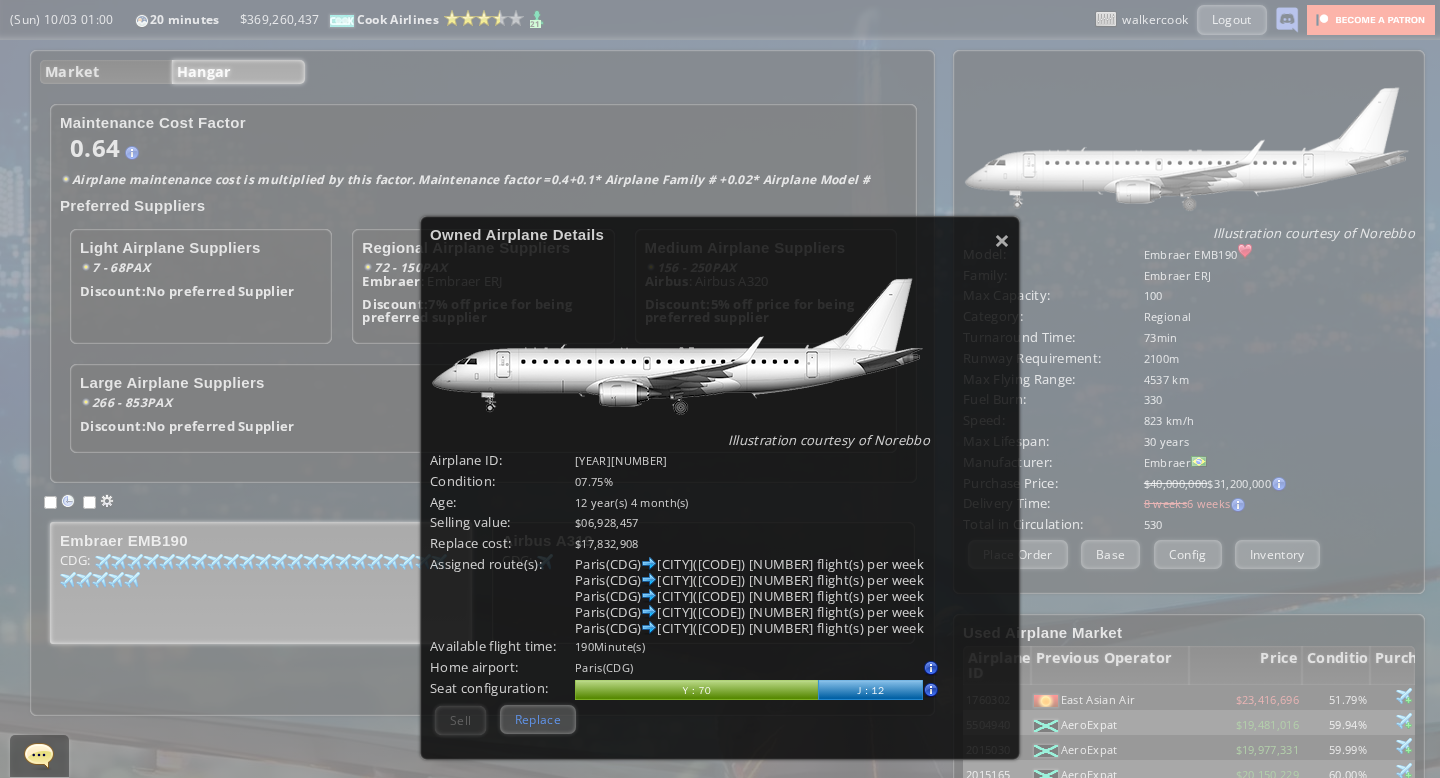 click on "Replace" at bounding box center [538, 719] 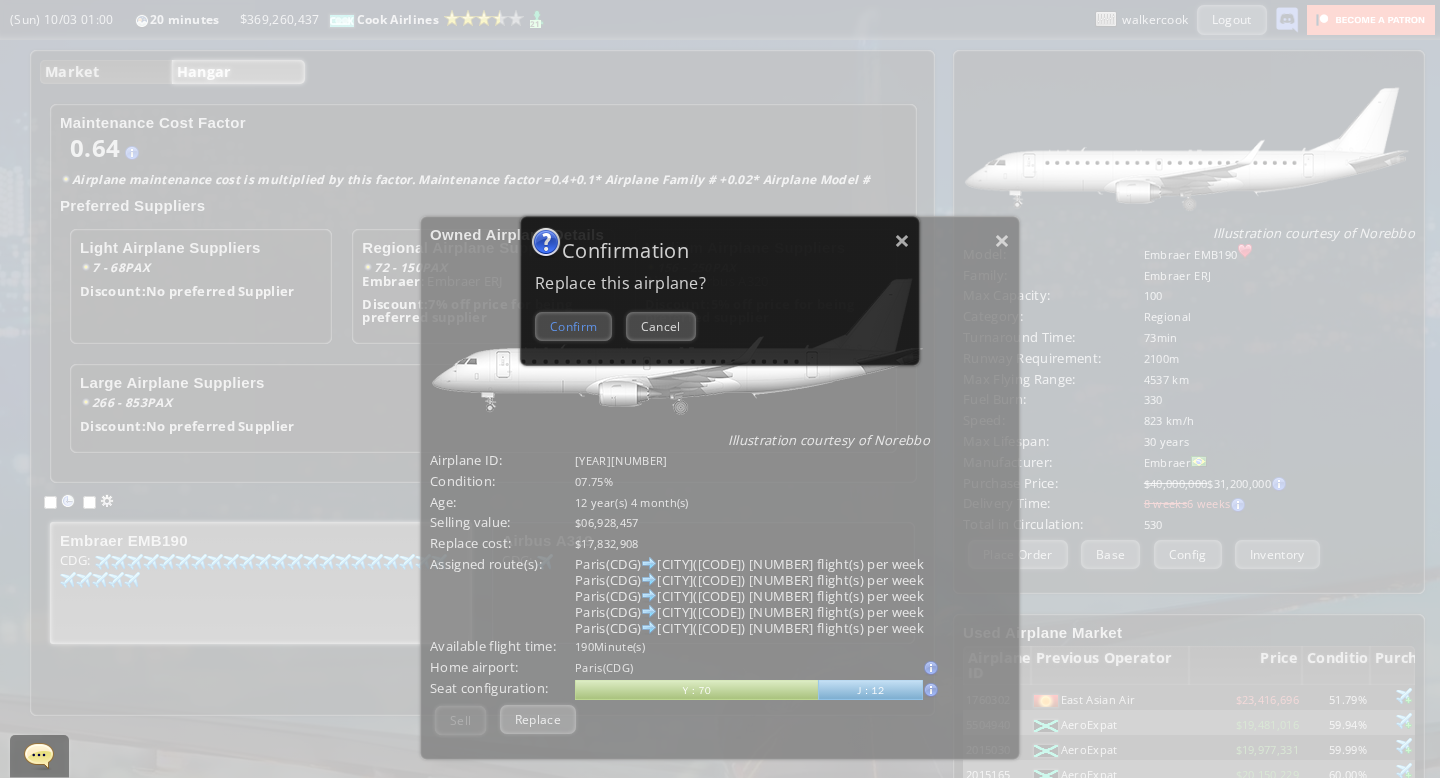 click on "Confirm" at bounding box center [573, 326] 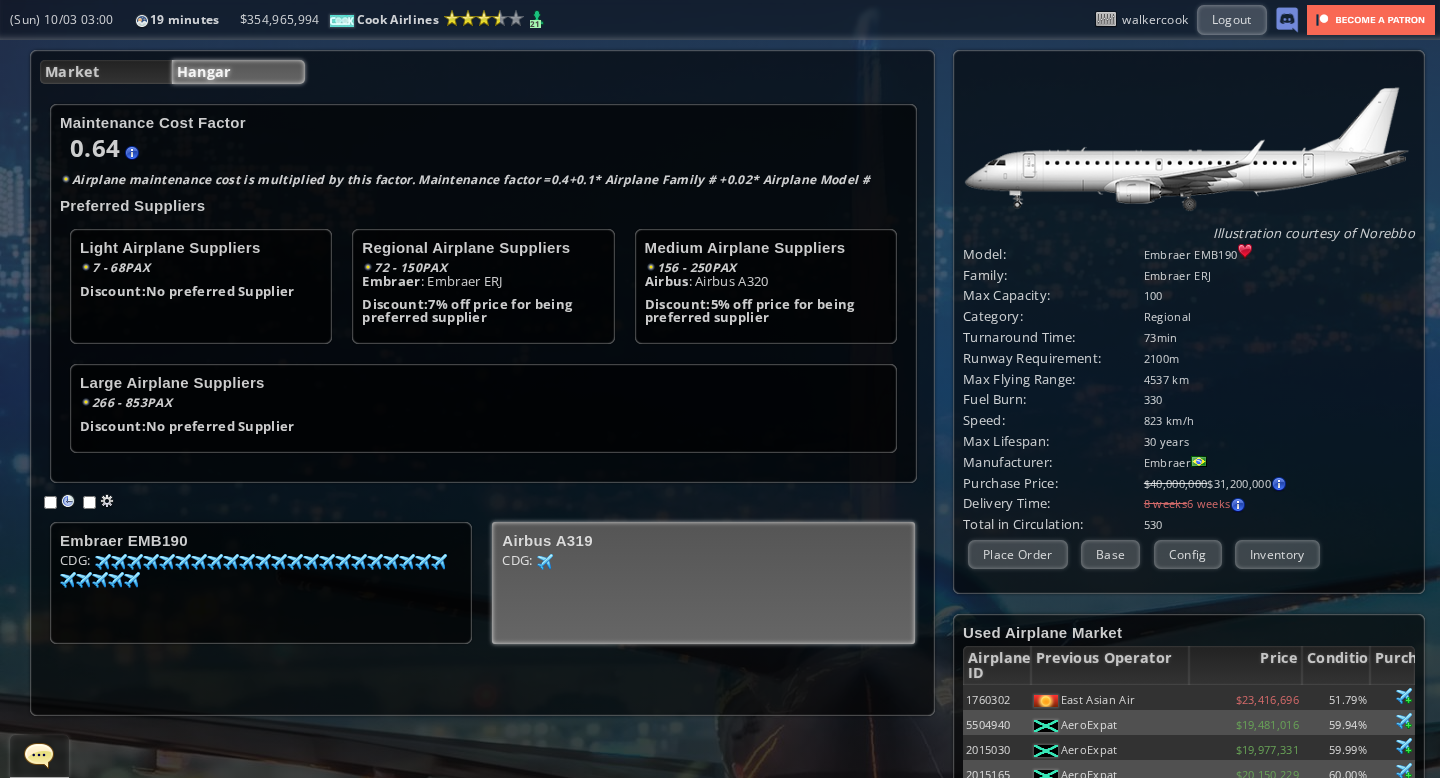 click on "[CODE]: [NUMBER] [NUMBER]" at bounding box center [261, 589] 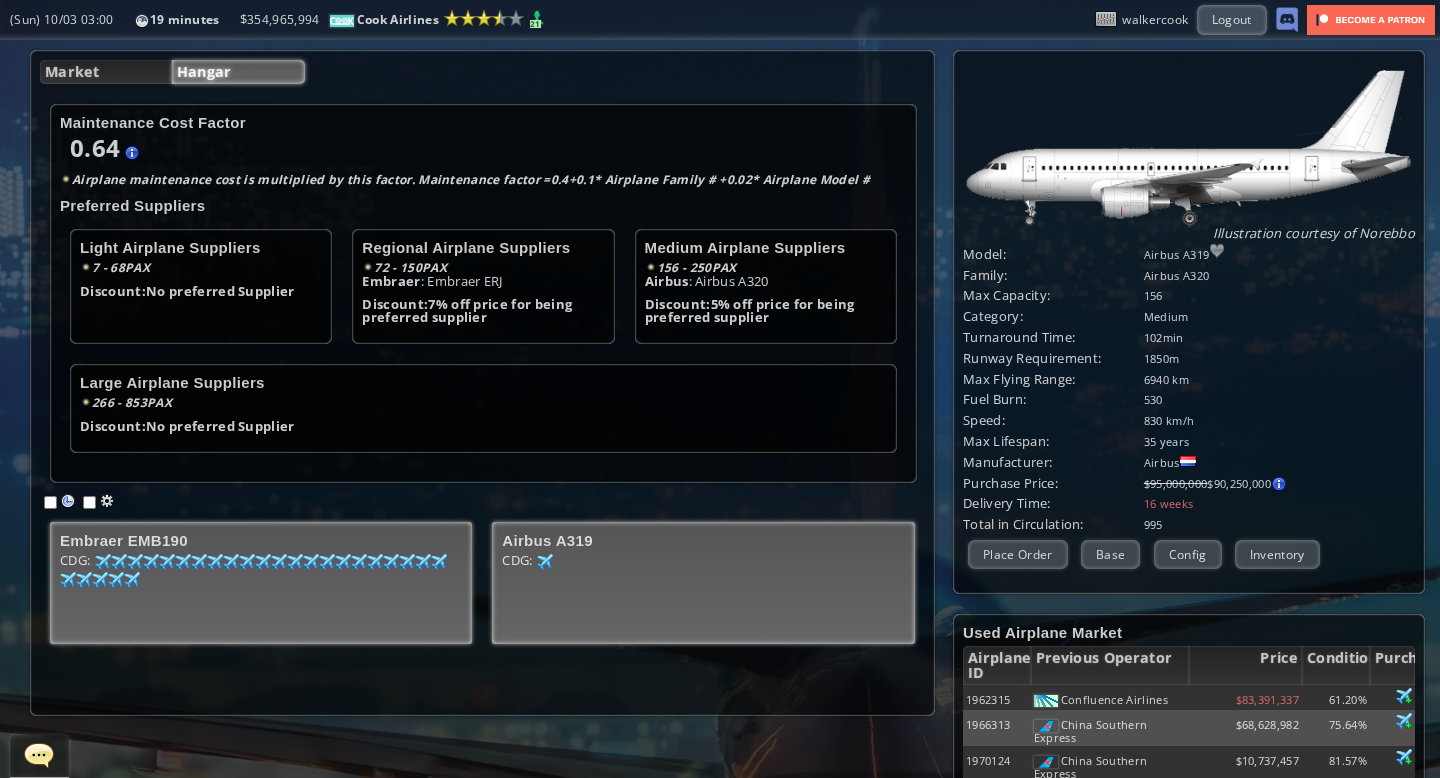 click on "LOR: 07 89 20 14 92 82 15 54 62 05 96 86 05 54 81 73 97 08 47 10 99 15 35 53 05 15 78 30 26 53 15 11 52 70 39 73 15 70 59 94 77 18 76 78 86 92 53 27 60 41 40 77 18 456" at bounding box center [261, 589] 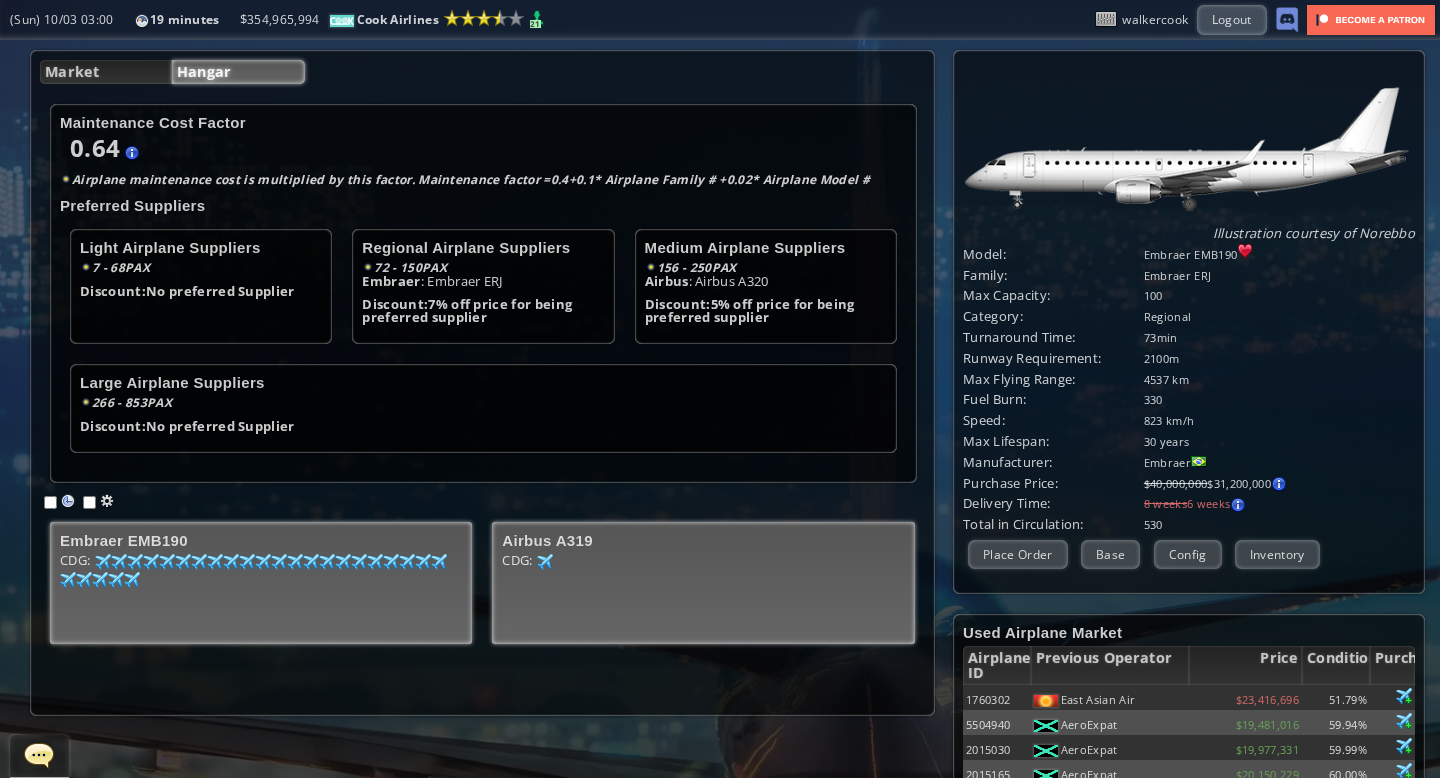 click on "[CODE]: [NUMBER] [NUMBER]" at bounding box center [261, 589] 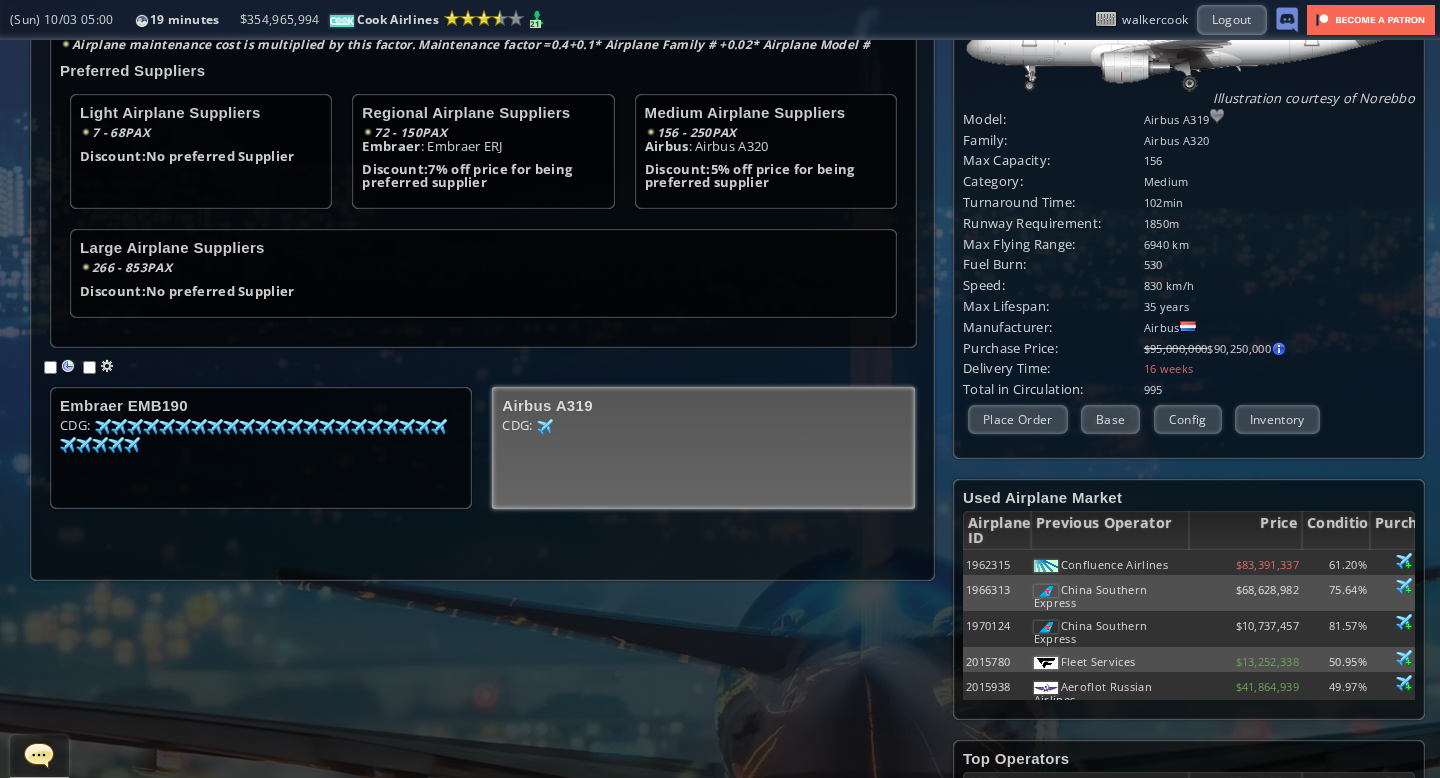 scroll, scrollTop: 138, scrollLeft: 0, axis: vertical 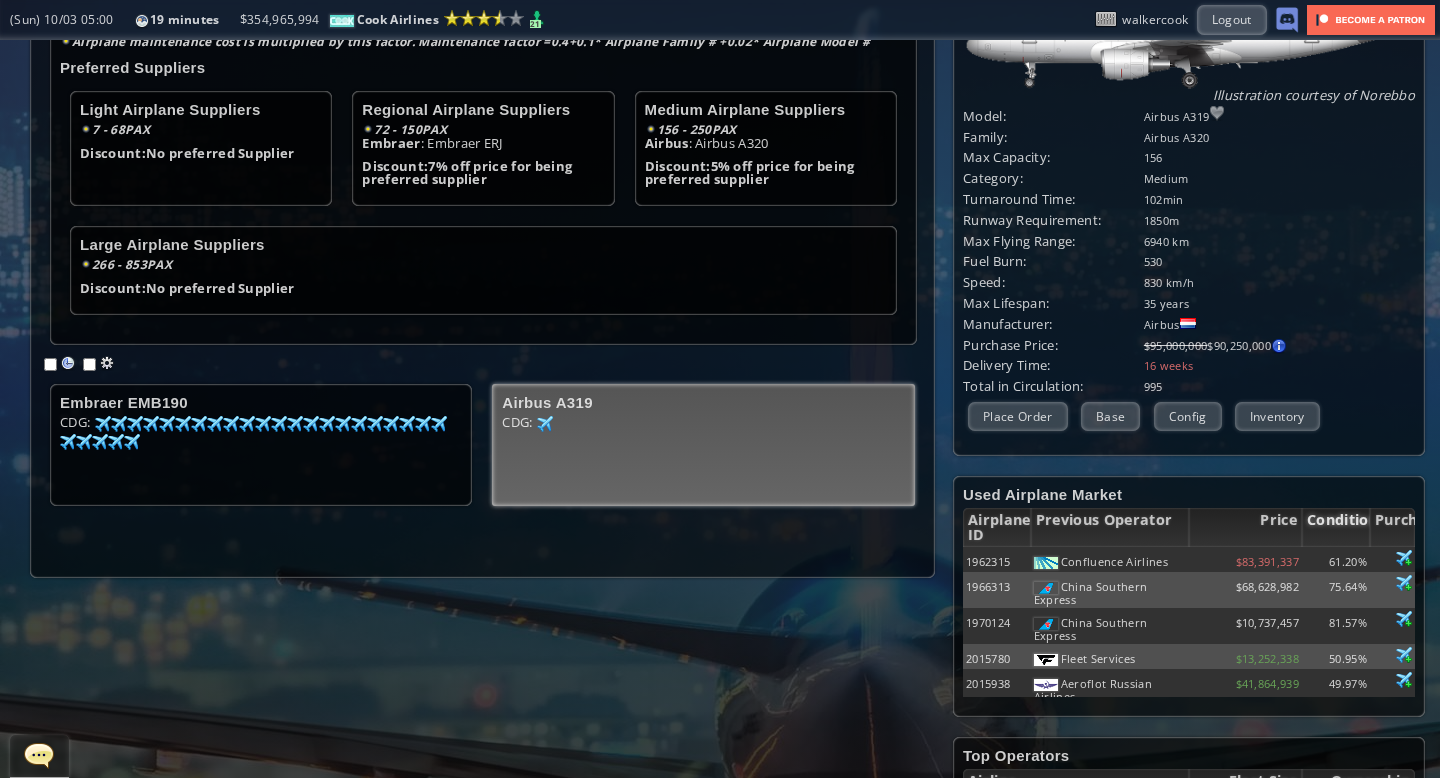click on "Condition" at bounding box center (1336, 527) 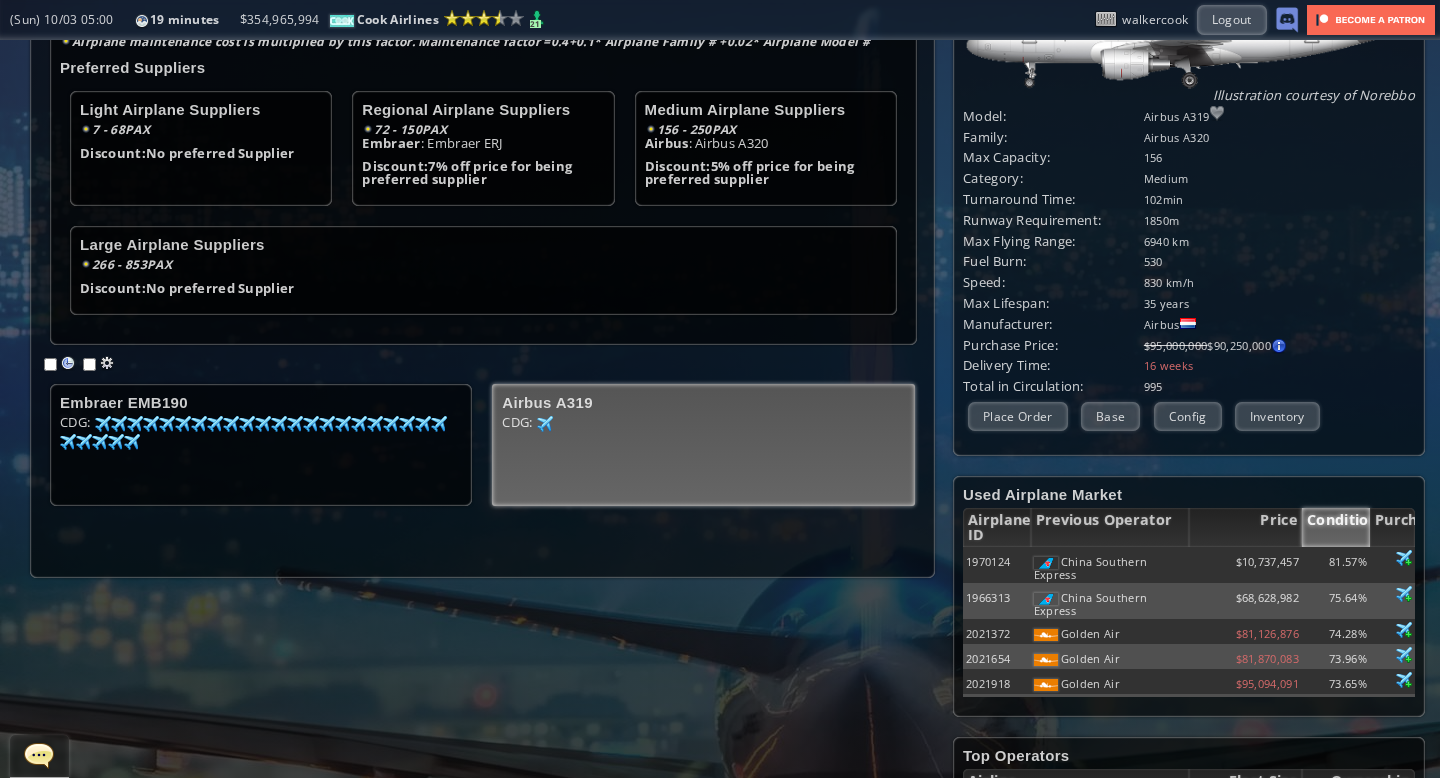 scroll, scrollTop: 117, scrollLeft: 0, axis: vertical 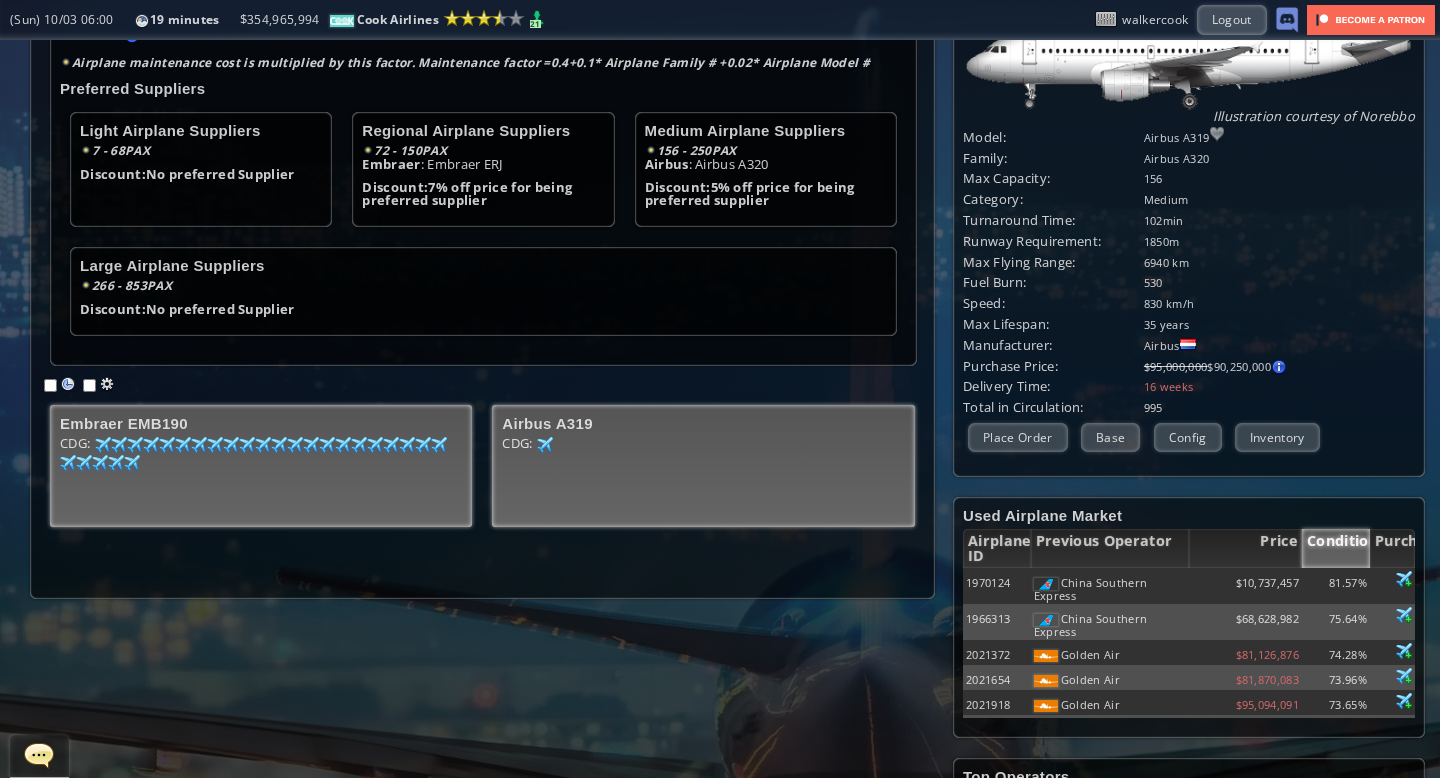 click on "LOR: 07 89 20 14 92 82 15 54 62 05 96 86 05 54 81 73 97 08 47 10 99 15 35 53 05 15 78 30 26 53 15 11 52 70 39 73 15 70 59 94 77 18 76 78 86 92 53 27 60 41 40 77 18 456" at bounding box center [261, 472] 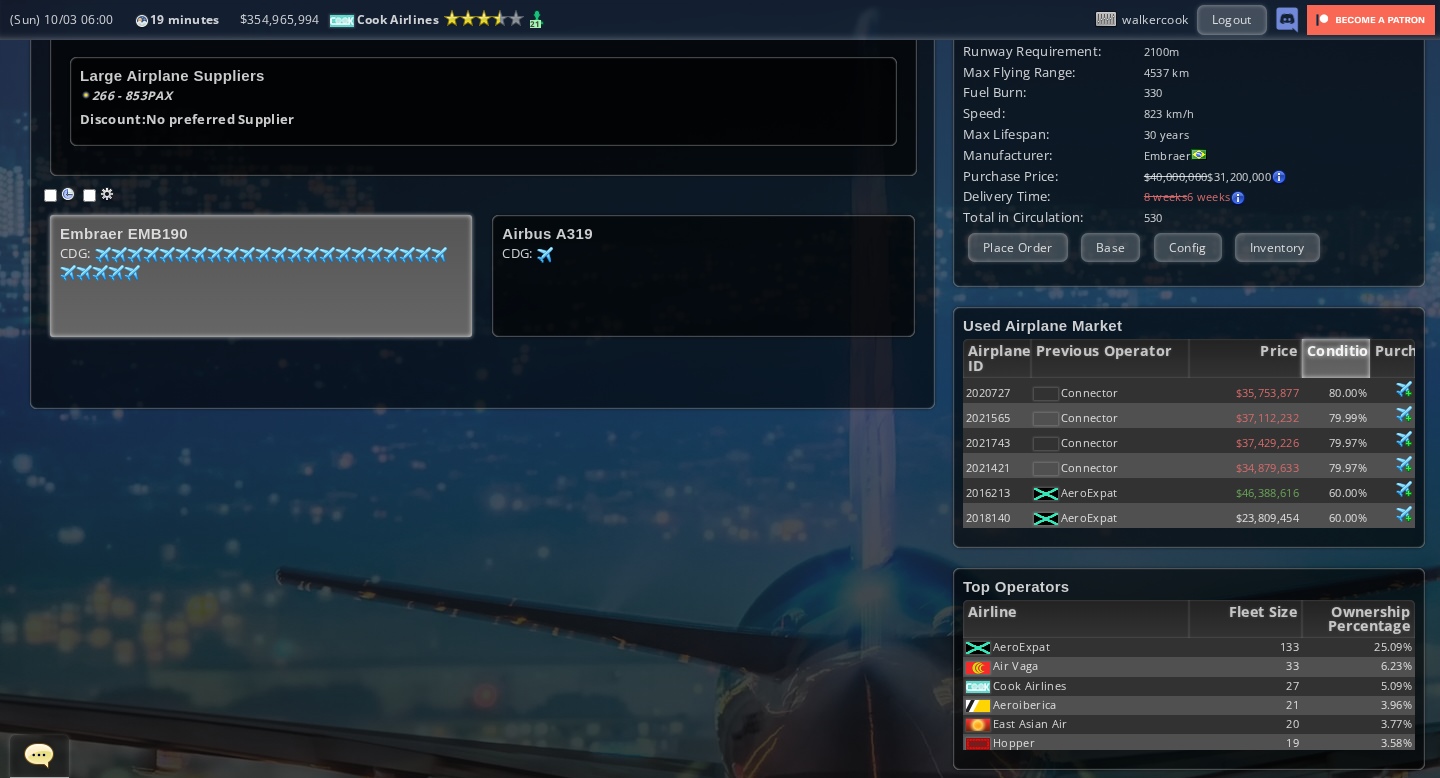 scroll, scrollTop: 0, scrollLeft: 0, axis: both 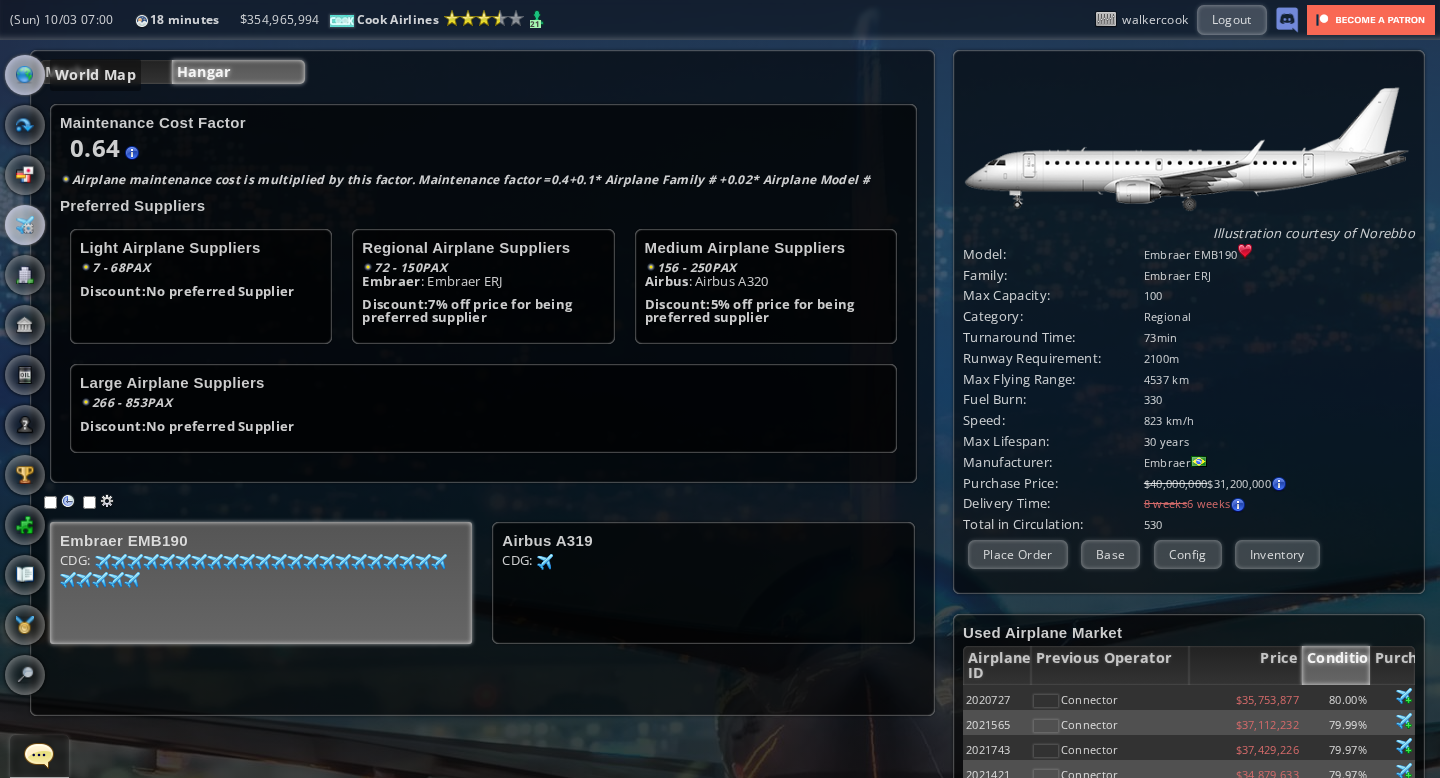click at bounding box center [25, 75] 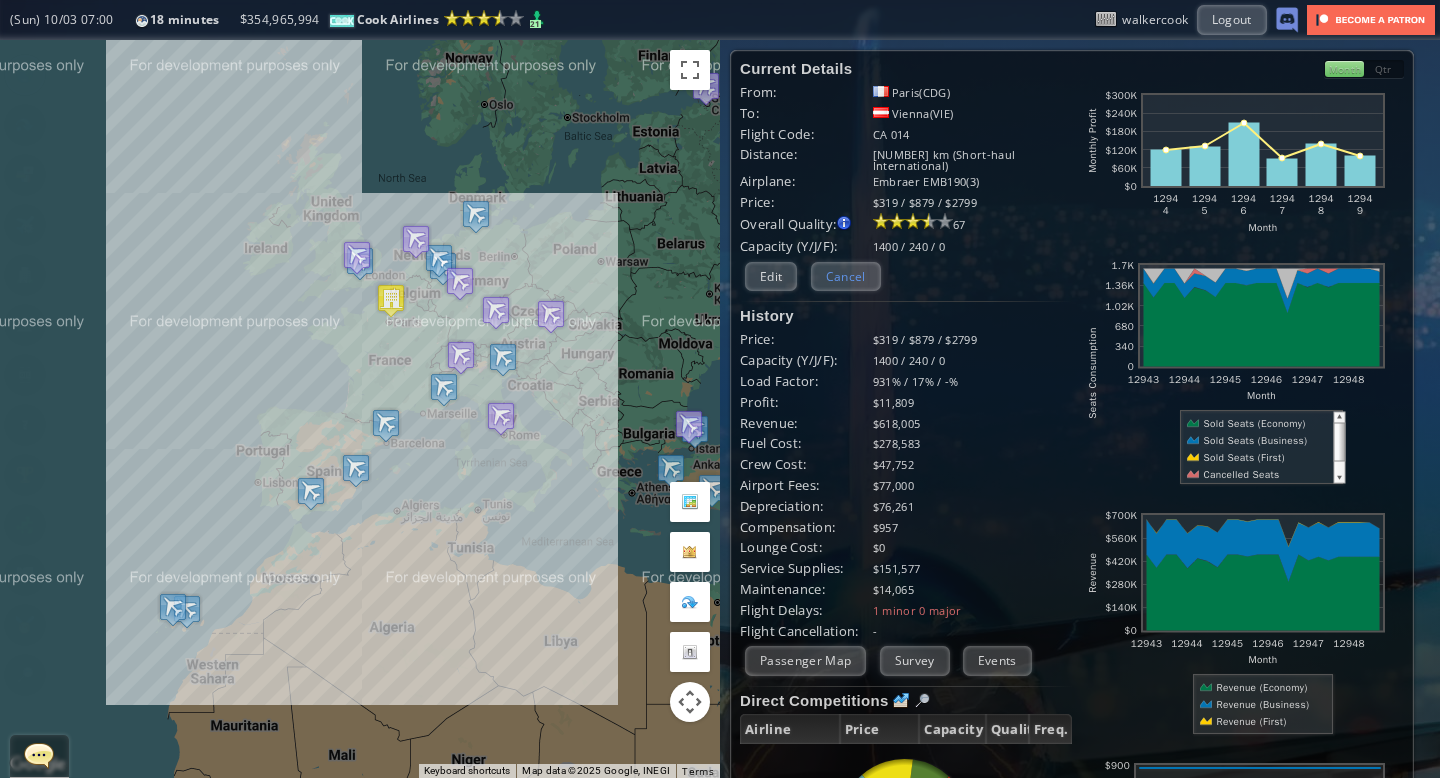 click on "Cancel" at bounding box center (846, 276) 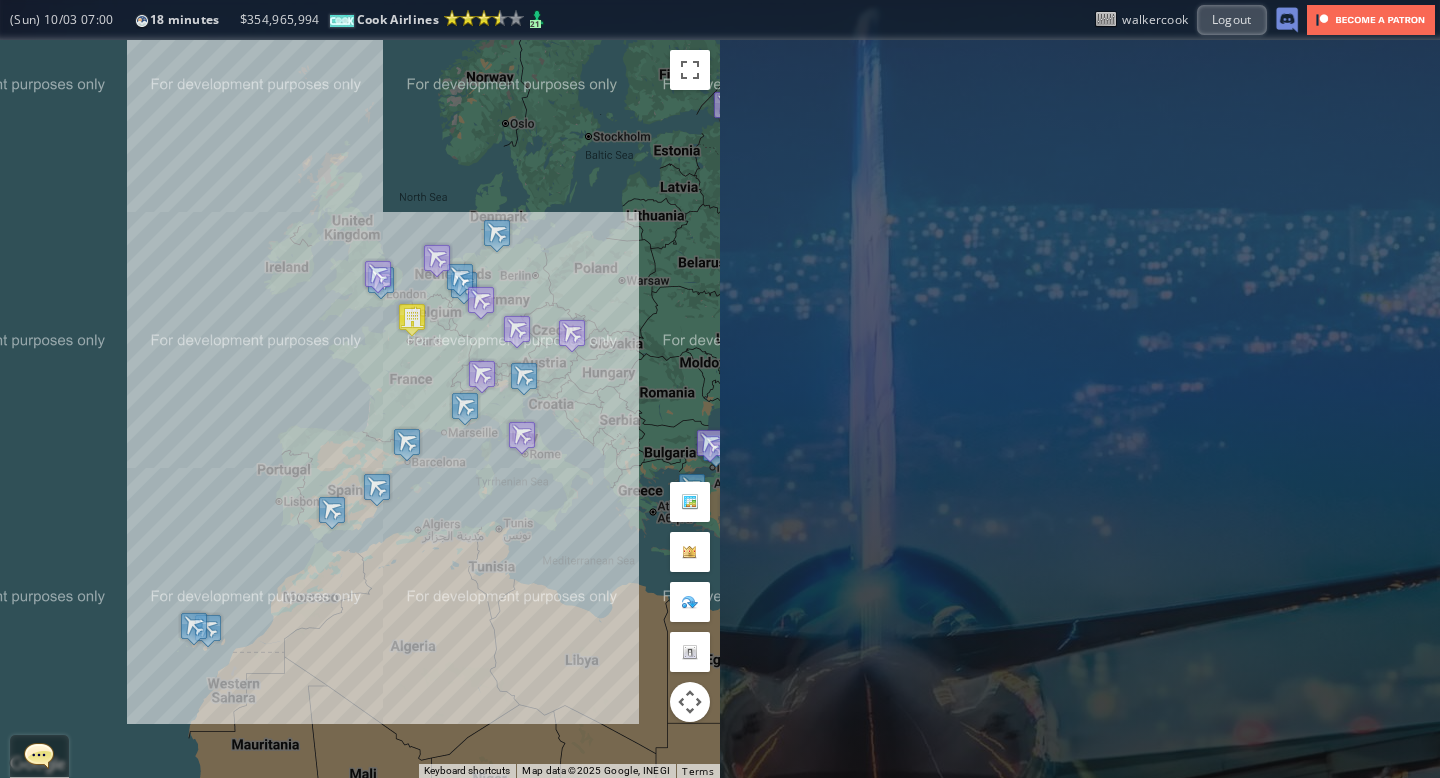 drag, startPoint x: 513, startPoint y: 246, endPoint x: 537, endPoint y: 267, distance: 31.890438 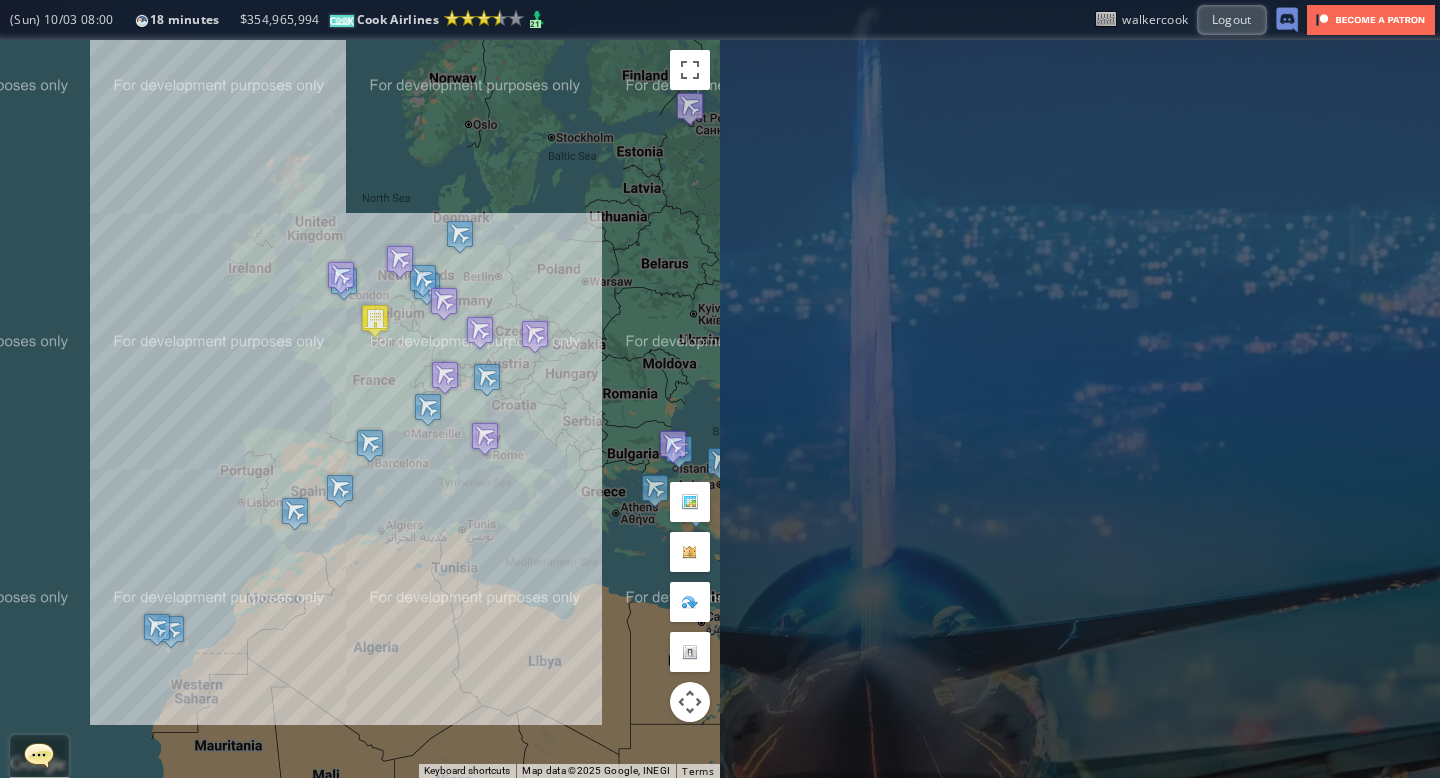 drag, startPoint x: 535, startPoint y: 251, endPoint x: 494, endPoint y: 255, distance: 41.19466 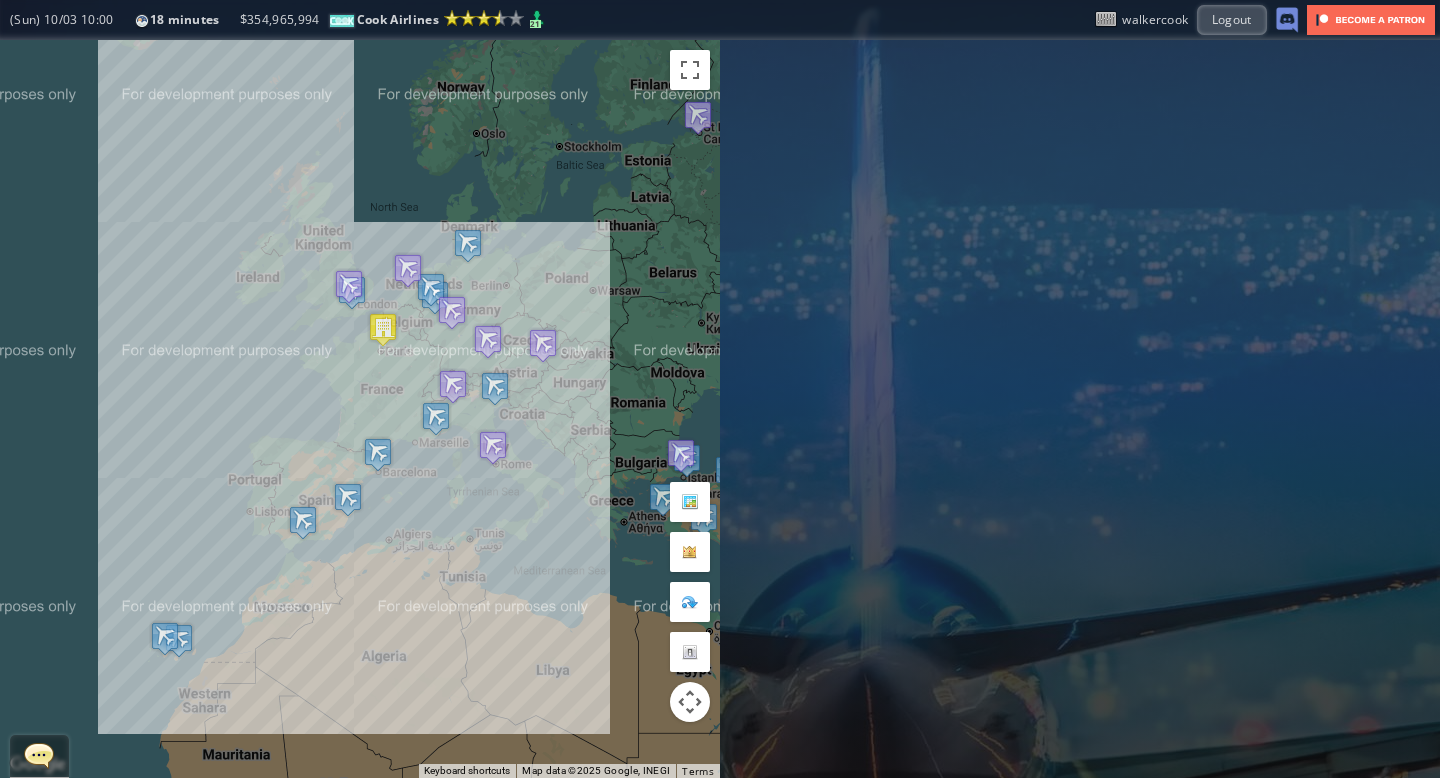 drag, startPoint x: 575, startPoint y: 222, endPoint x: 585, endPoint y: 233, distance: 14.866069 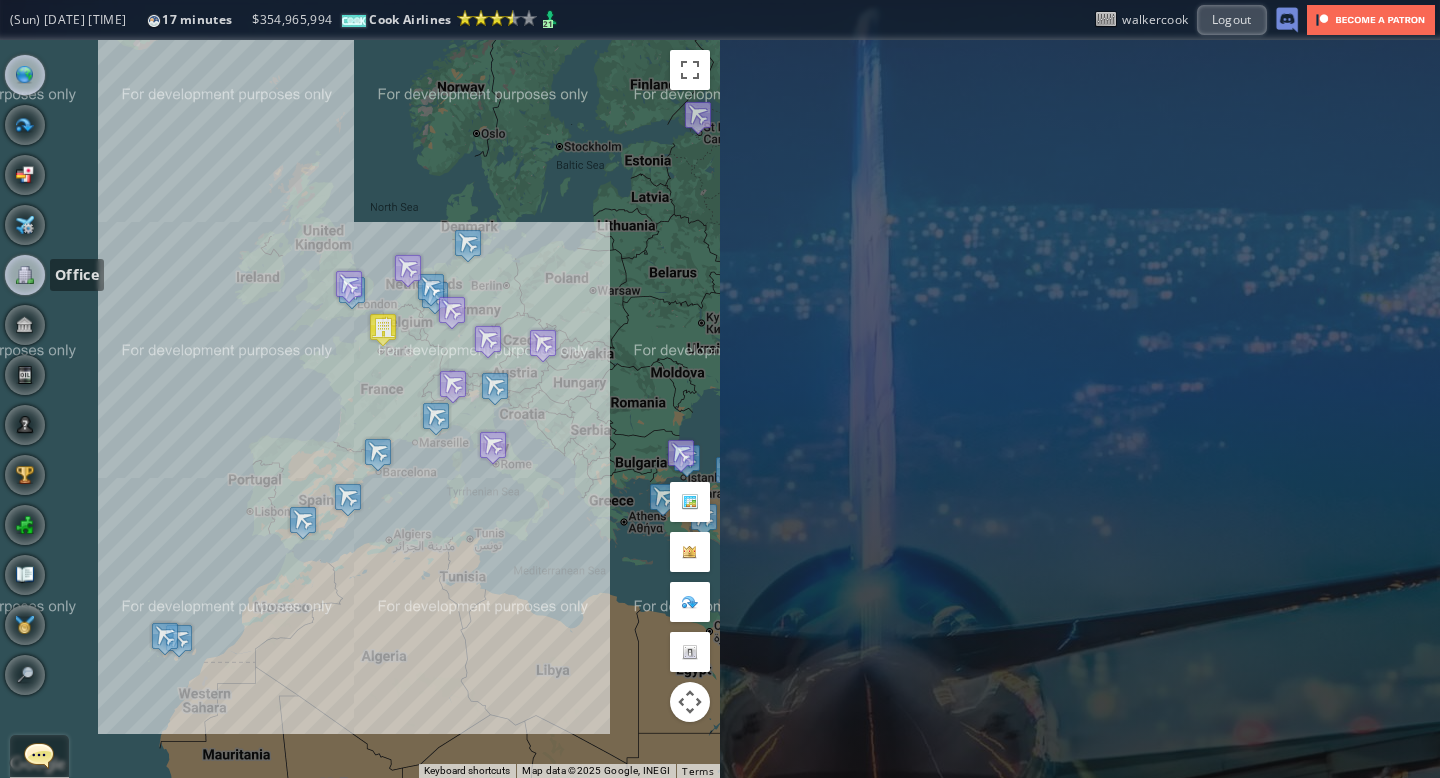 click at bounding box center [25, 275] 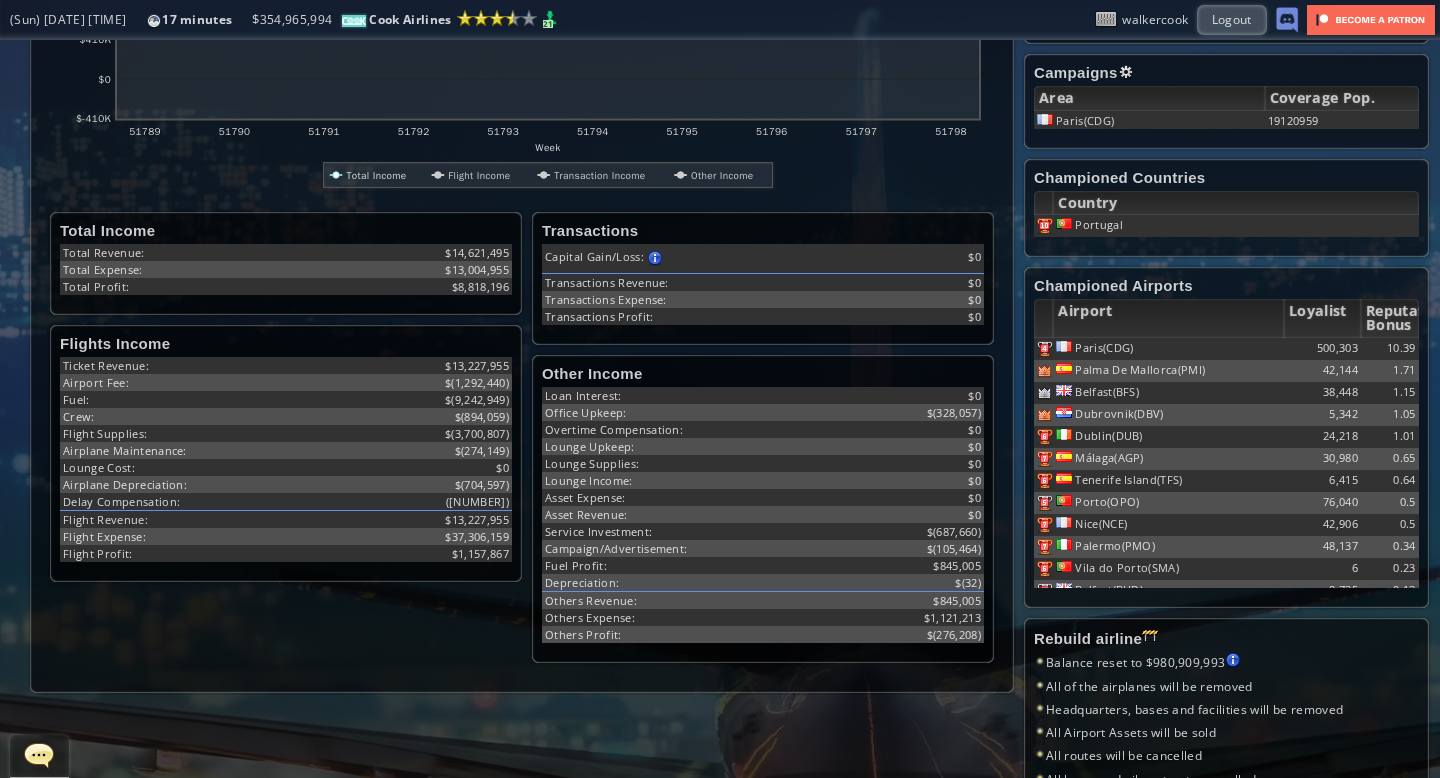 scroll, scrollTop: 0, scrollLeft: 0, axis: both 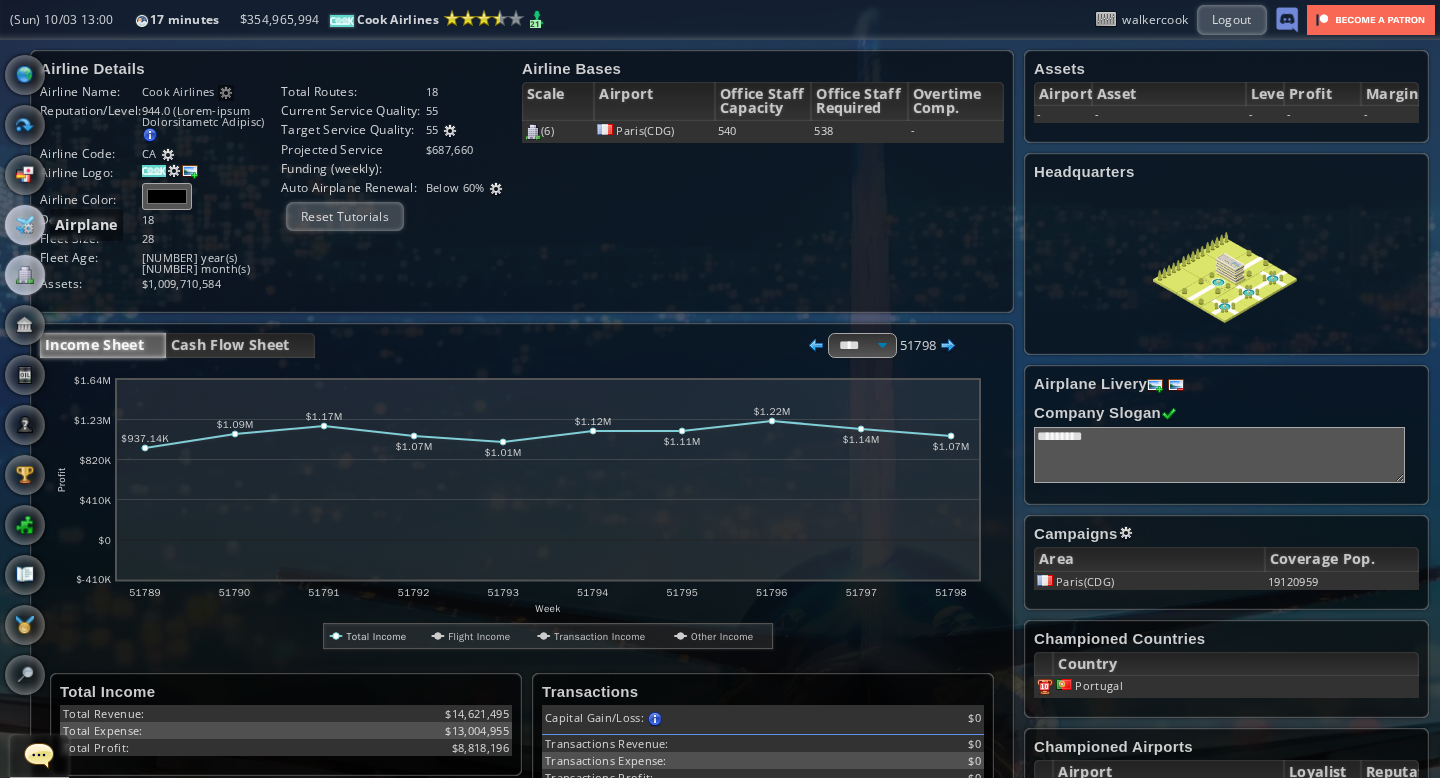 click at bounding box center [25, 225] 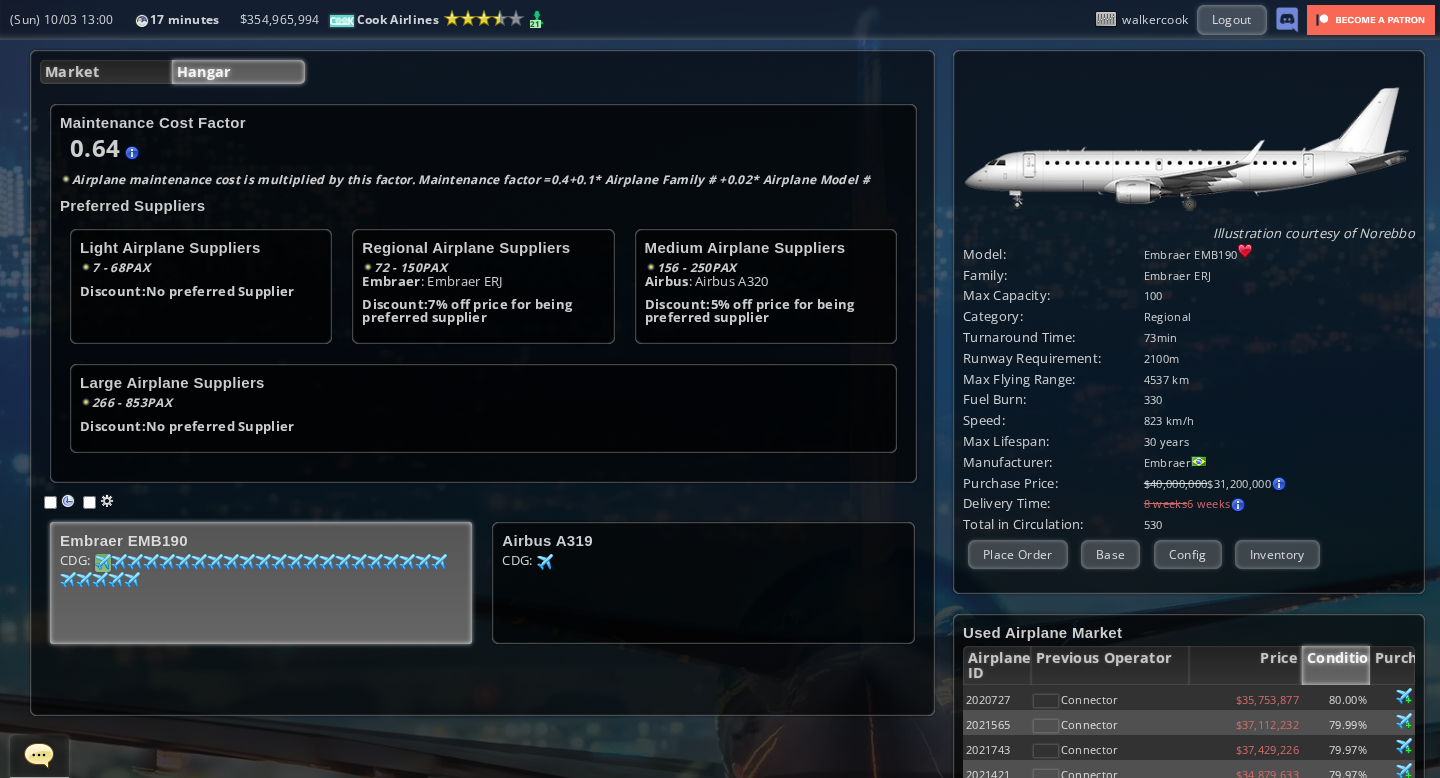 click at bounding box center [103, 562] 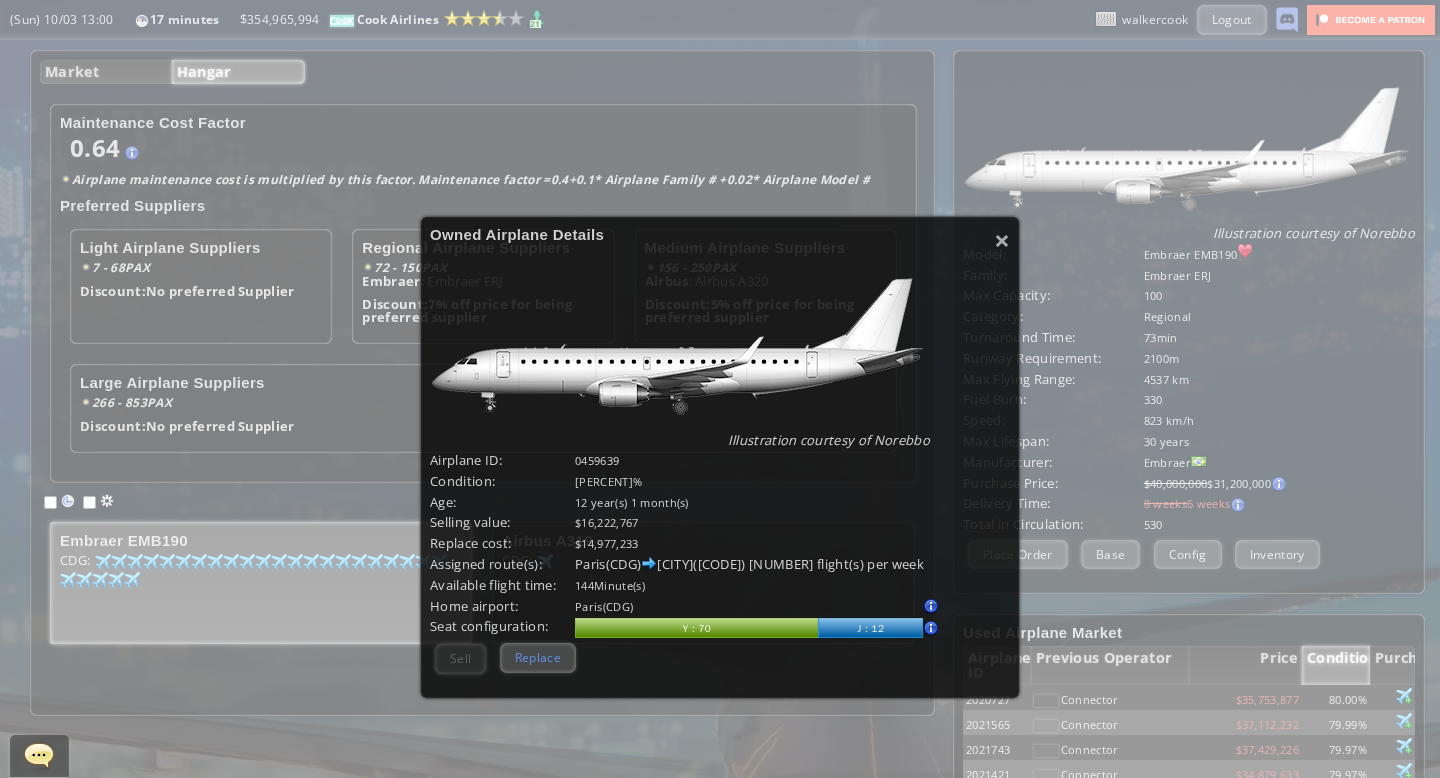 click on "Replace" at bounding box center [538, 657] 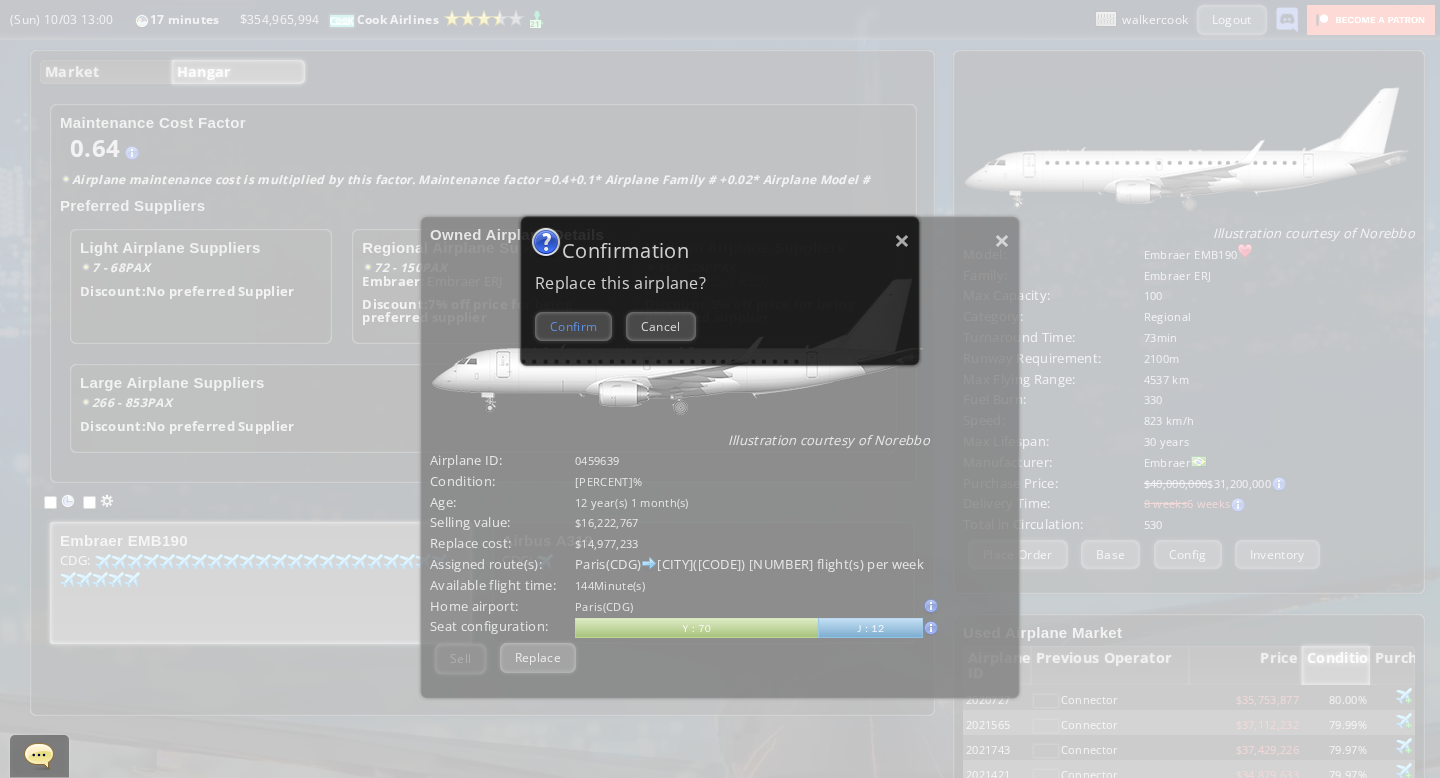 click on "Confirm" at bounding box center (573, 326) 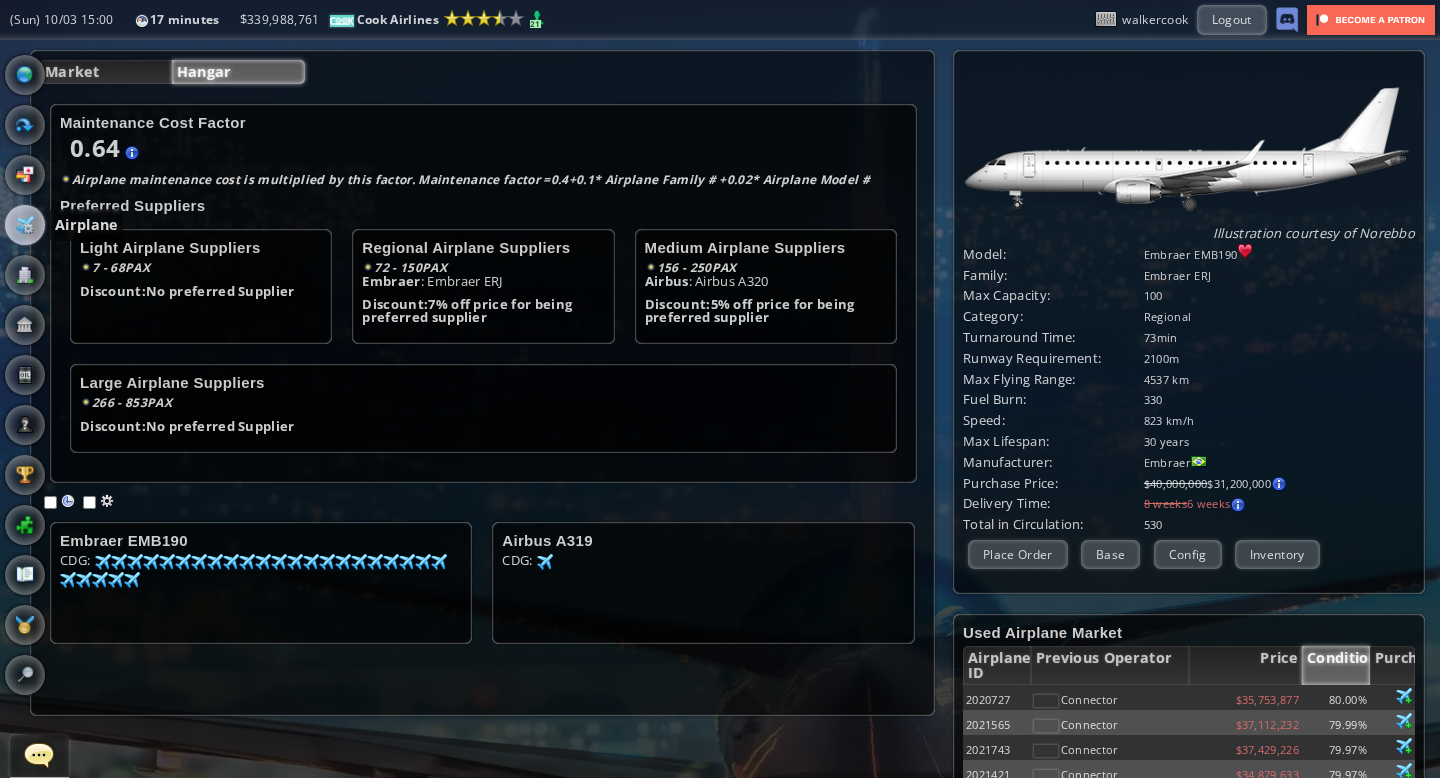 click at bounding box center (25, 225) 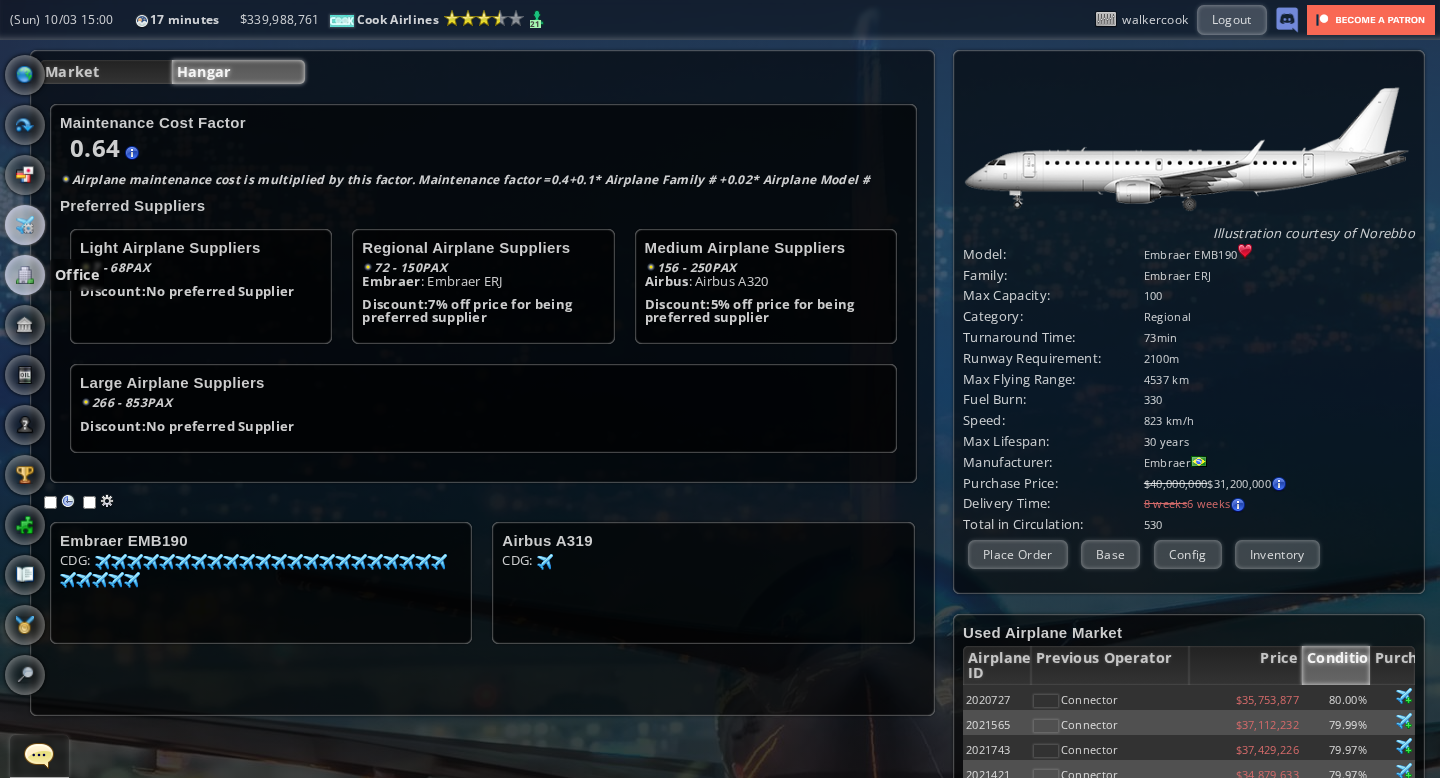 click at bounding box center [25, 275] 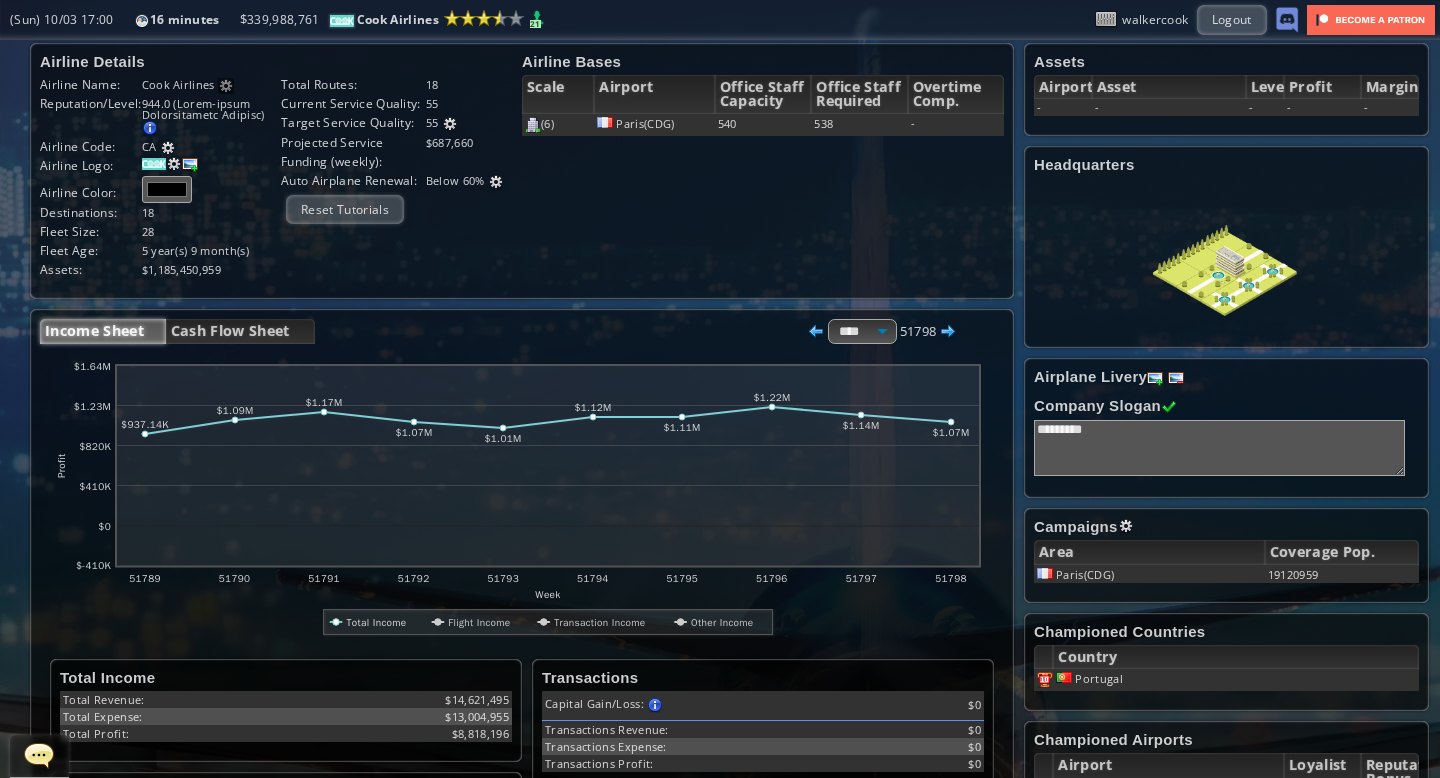 scroll, scrollTop: 0, scrollLeft: 0, axis: both 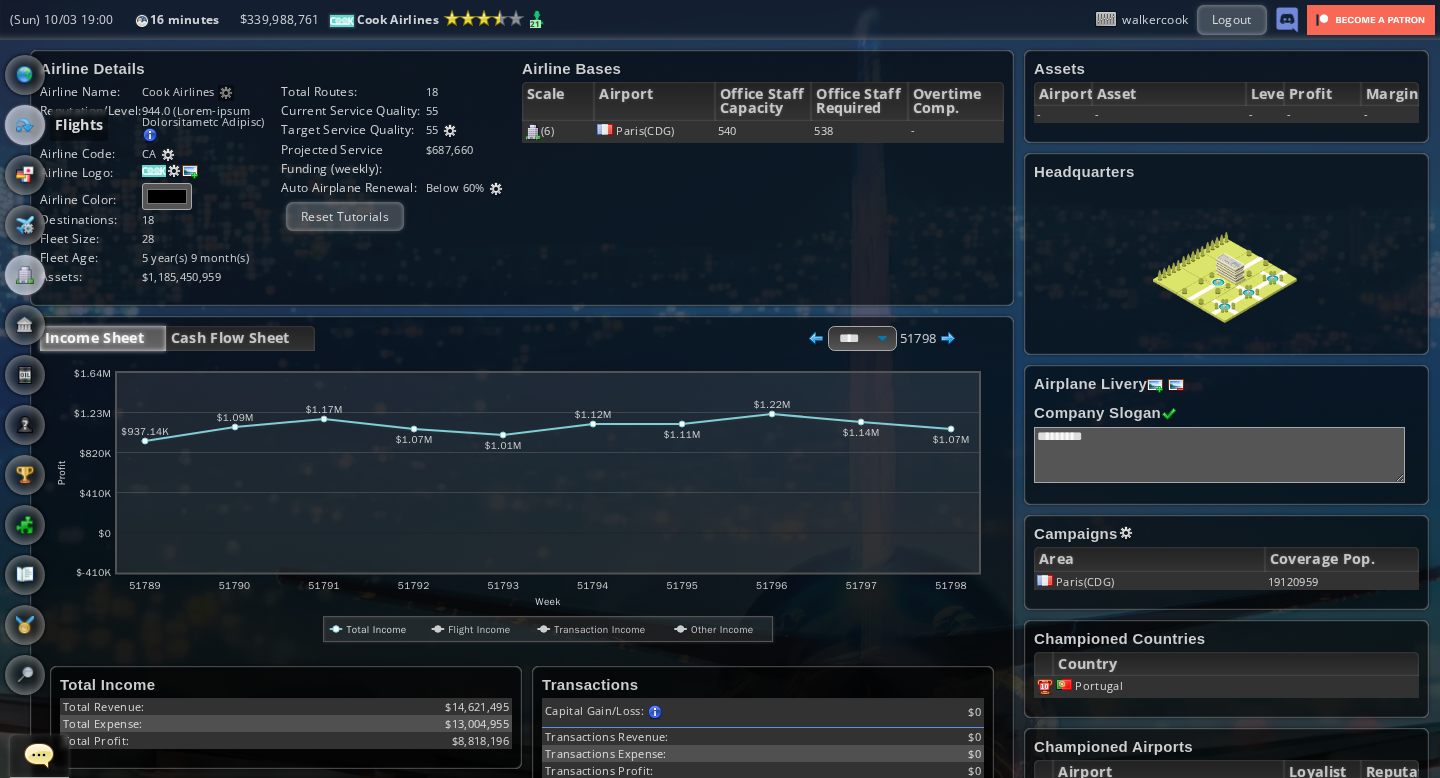 click at bounding box center [25, 125] 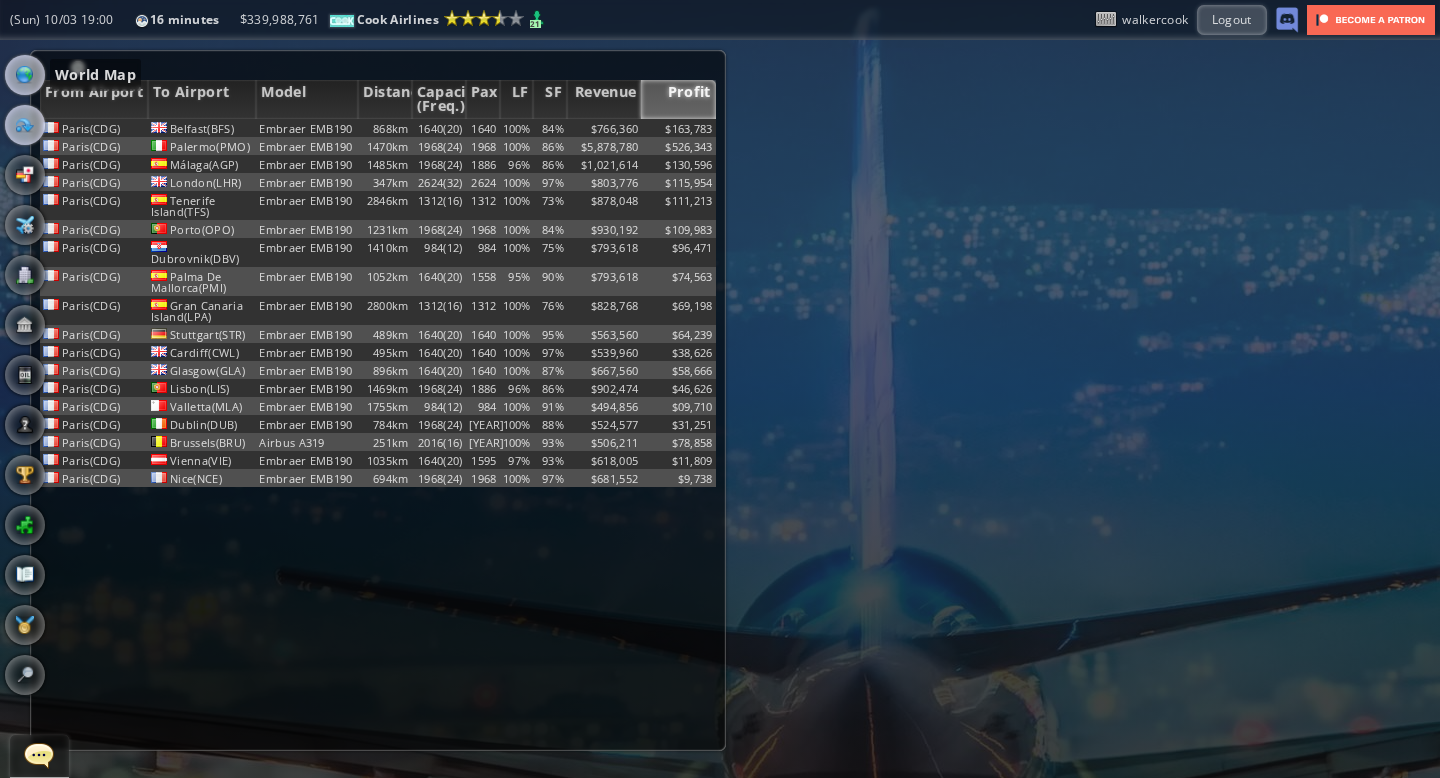 click at bounding box center (25, 75) 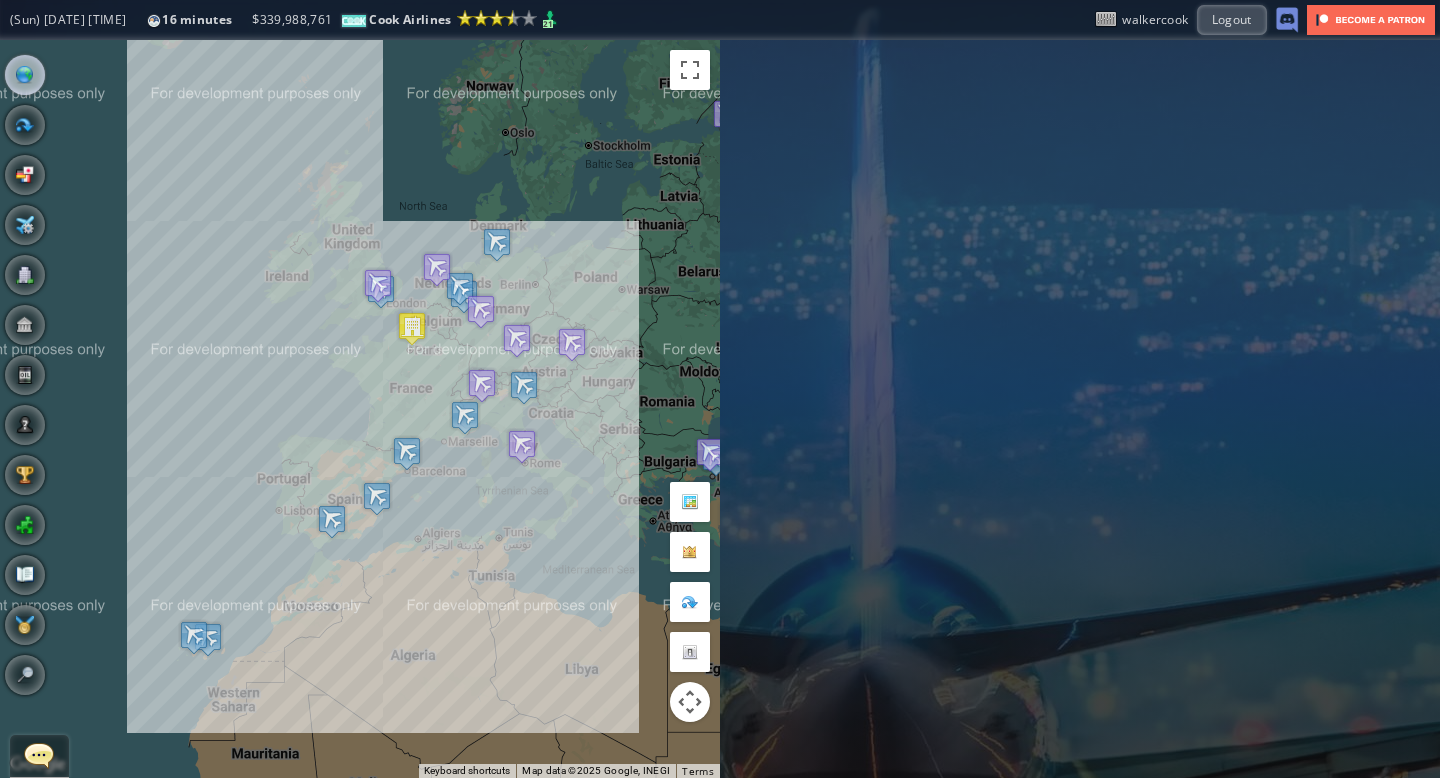 drag, startPoint x: 548, startPoint y: 209, endPoint x: 579, endPoint y: 201, distance: 32.01562 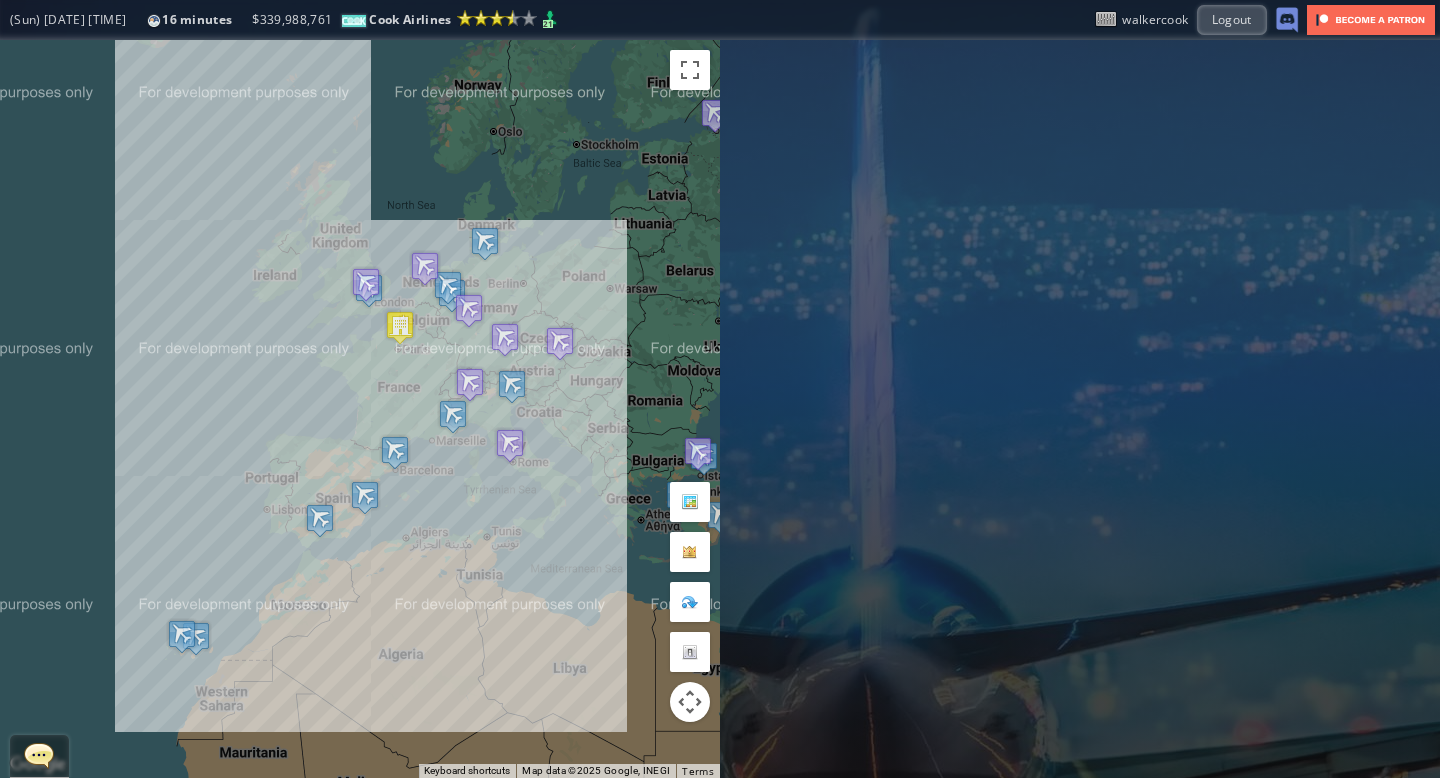 drag, startPoint x: 564, startPoint y: 204, endPoint x: 555, endPoint y: 212, distance: 12.0415945 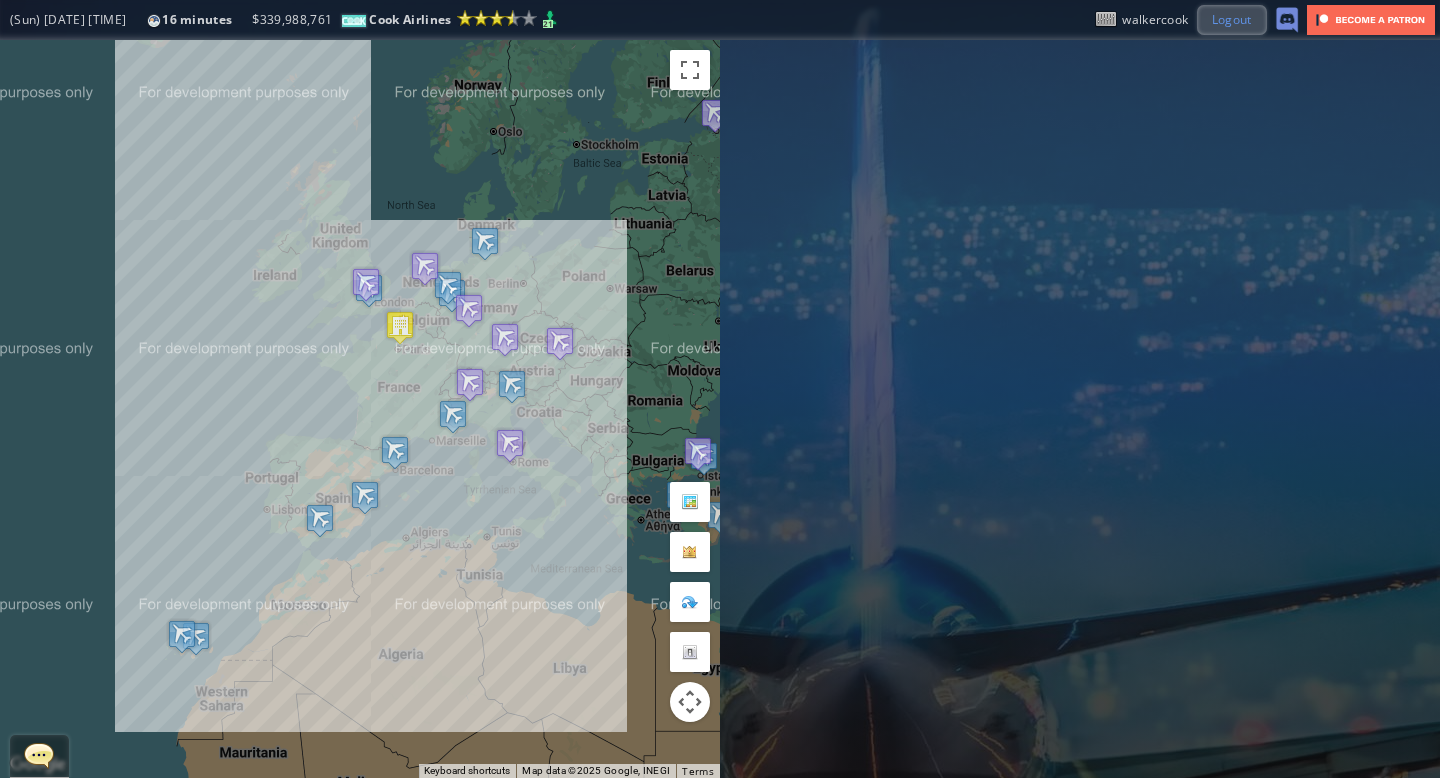click on "Logout" at bounding box center [1232, 19] 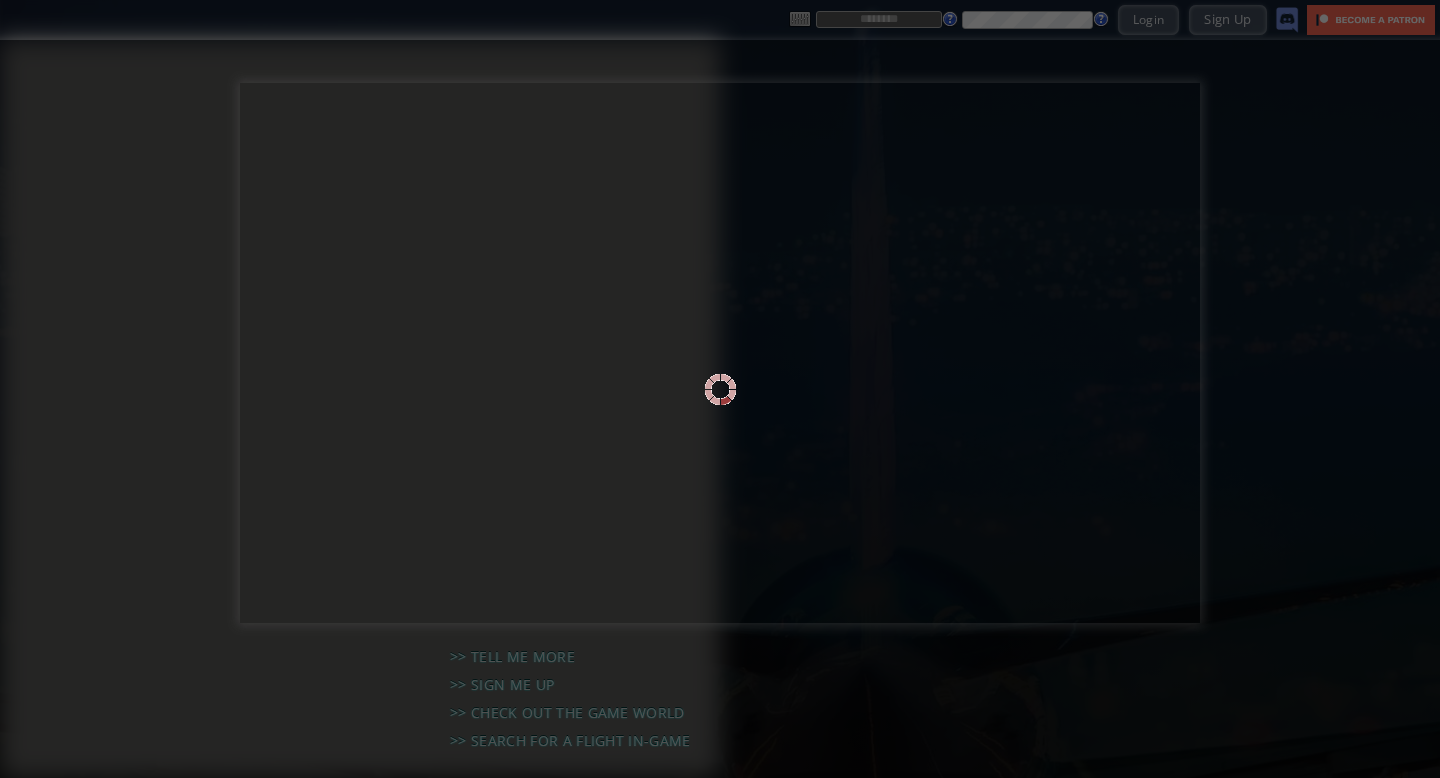 scroll, scrollTop: 0, scrollLeft: 0, axis: both 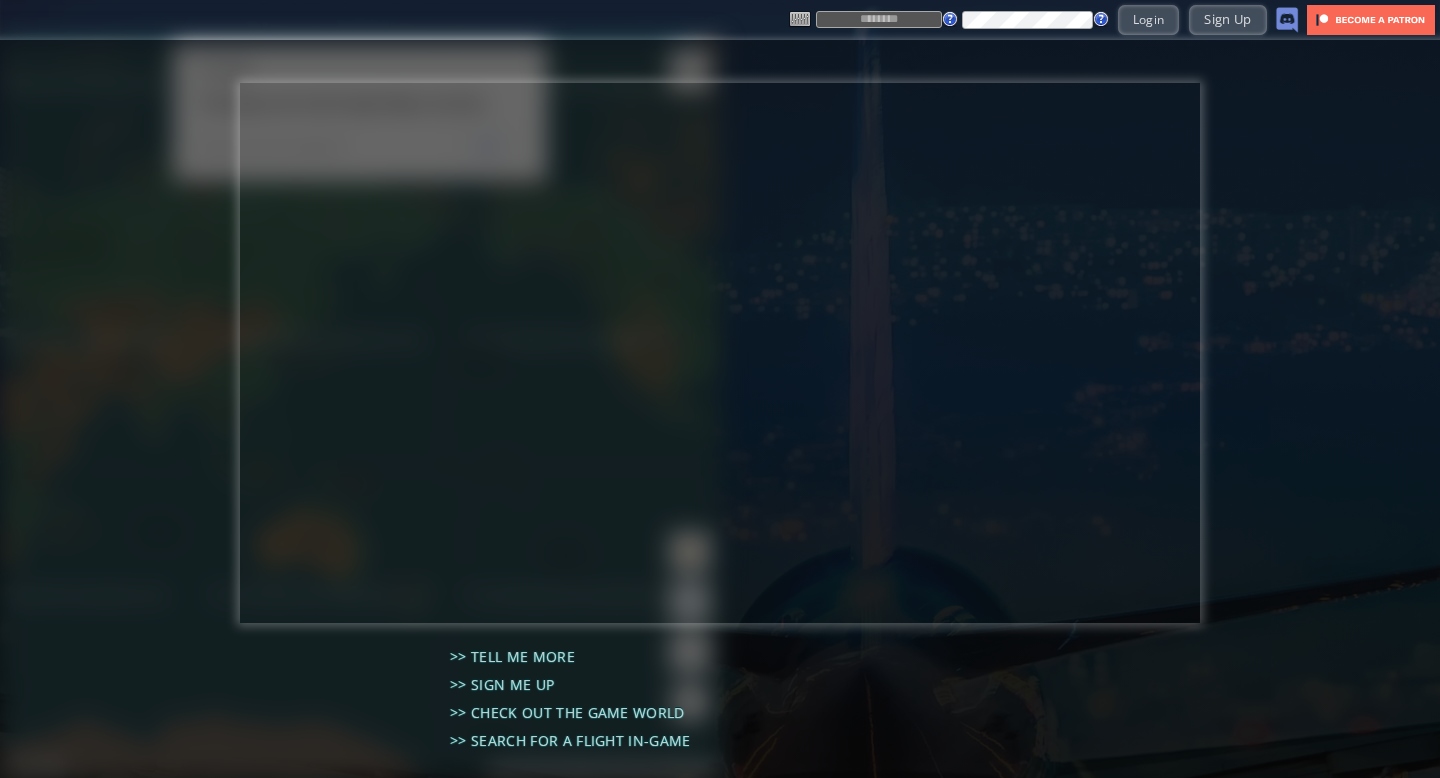 click at bounding box center [879, 19] 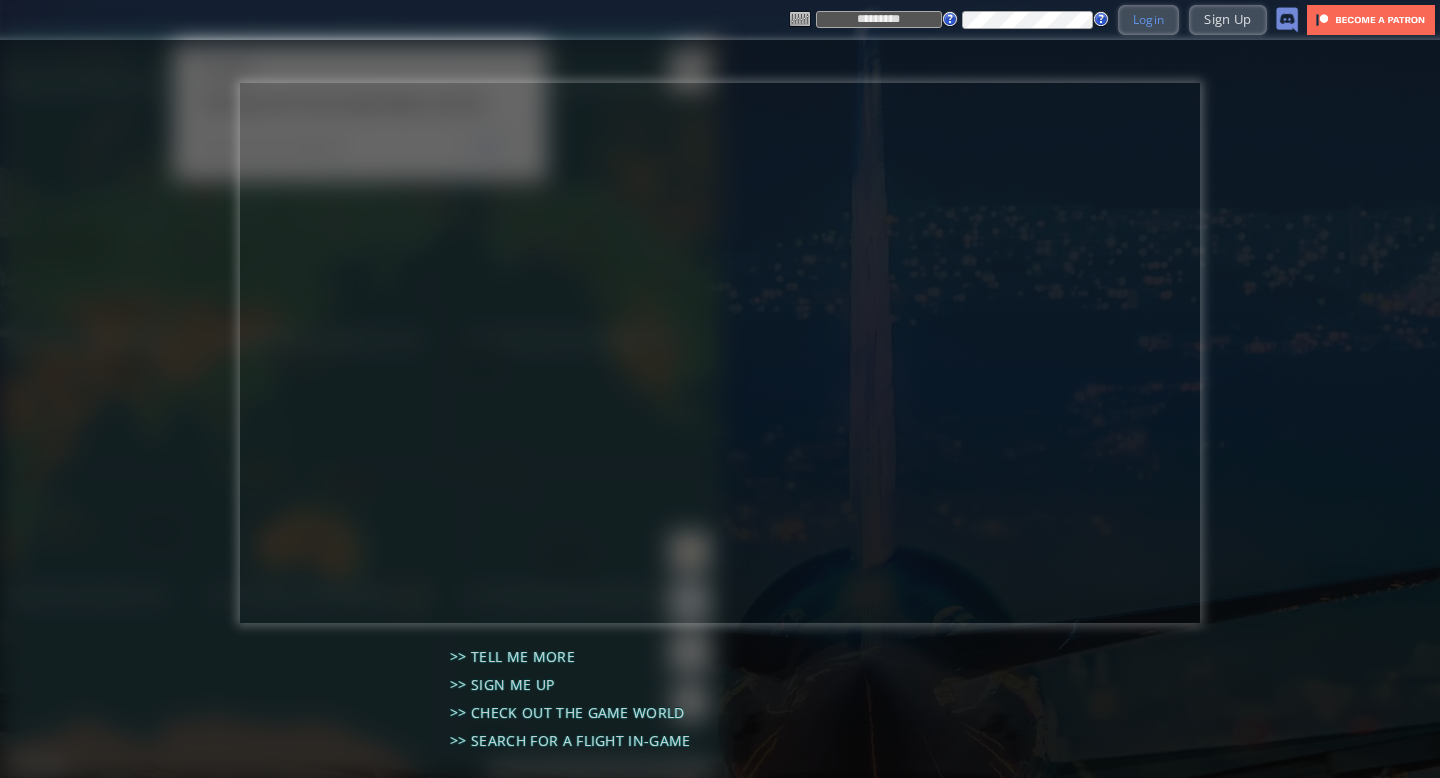 click on "Login" at bounding box center [1149, 19] 